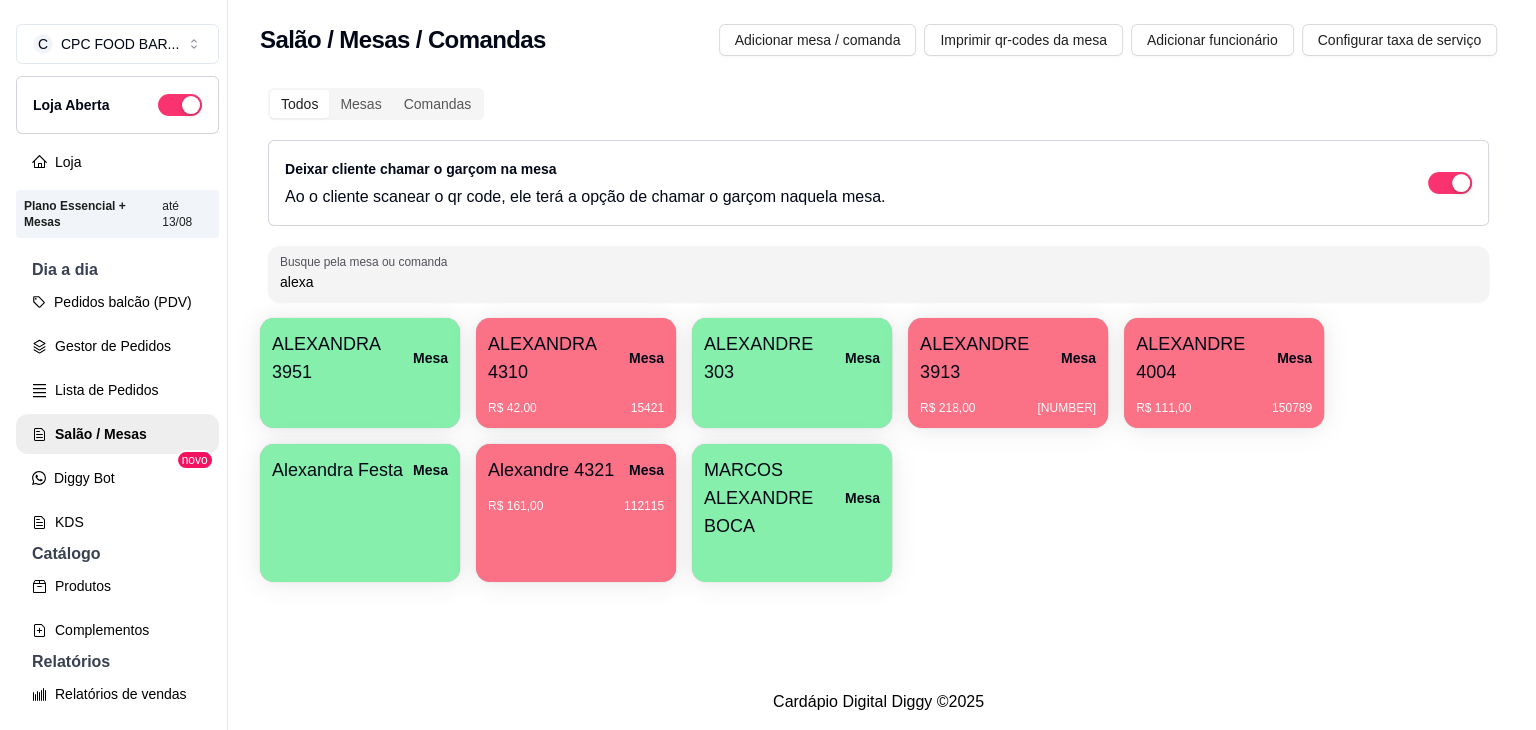 scroll, scrollTop: 0, scrollLeft: 0, axis: both 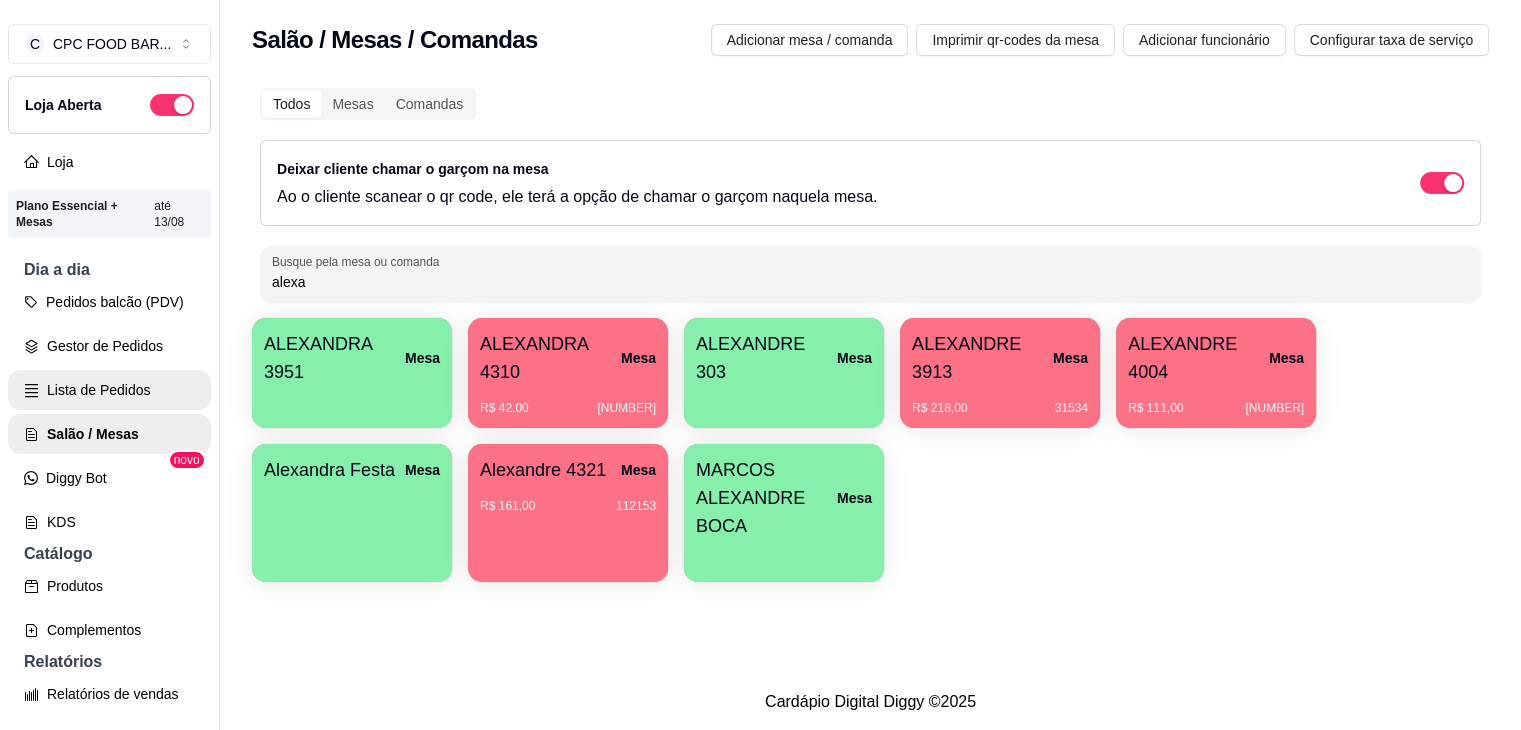 click on "Lista de Pedidos" at bounding box center [109, 390] 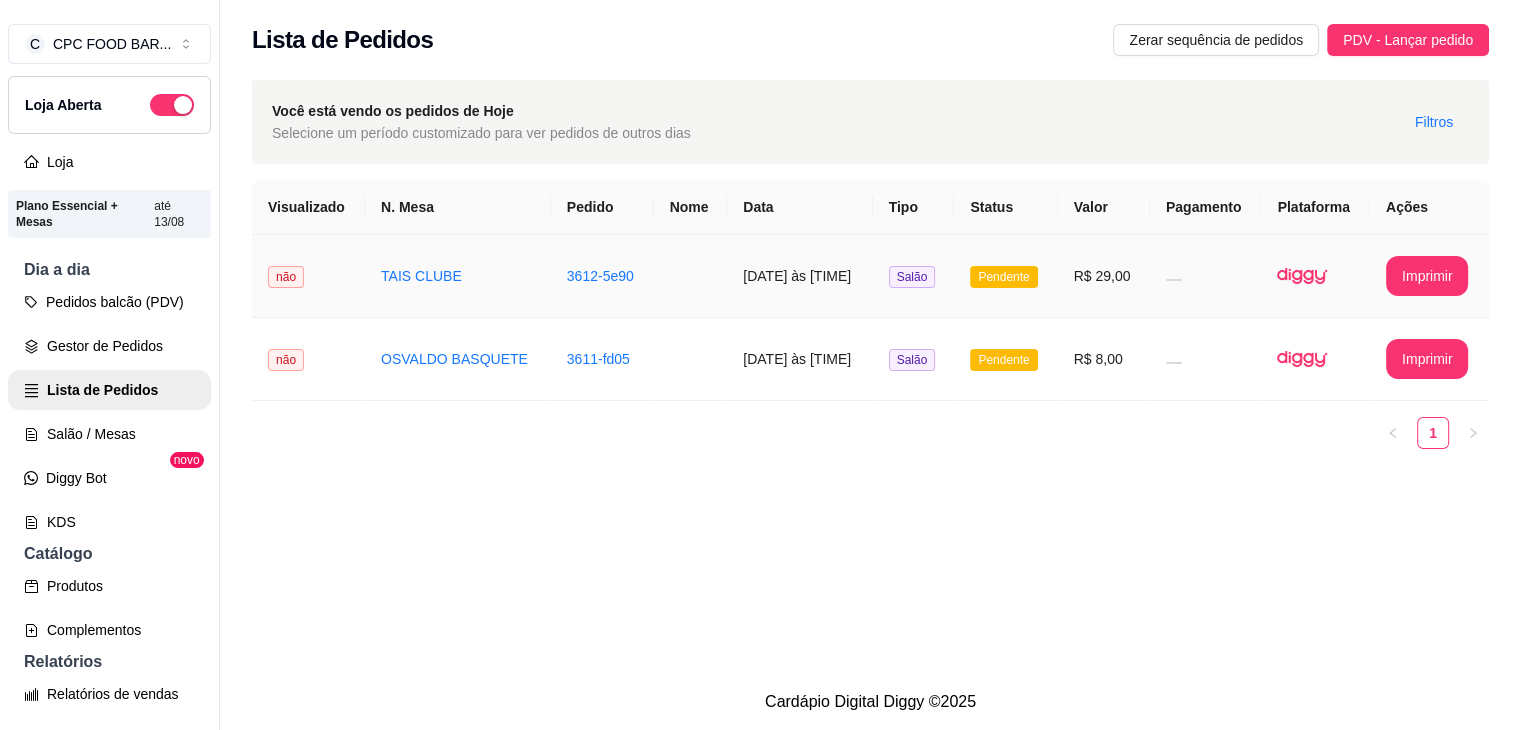 click on "**********" at bounding box center (1427, 276) 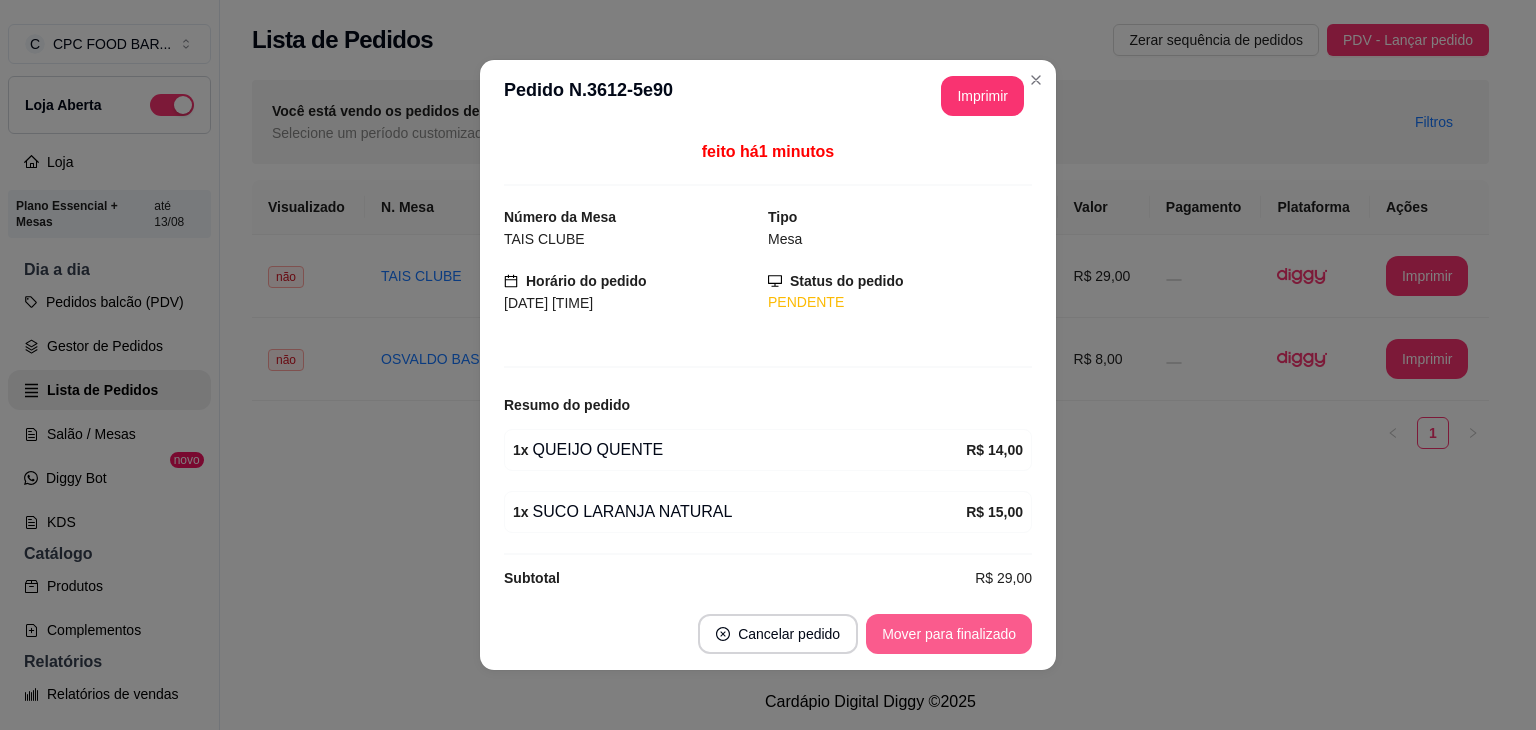 click on "**********" at bounding box center (768, 365) 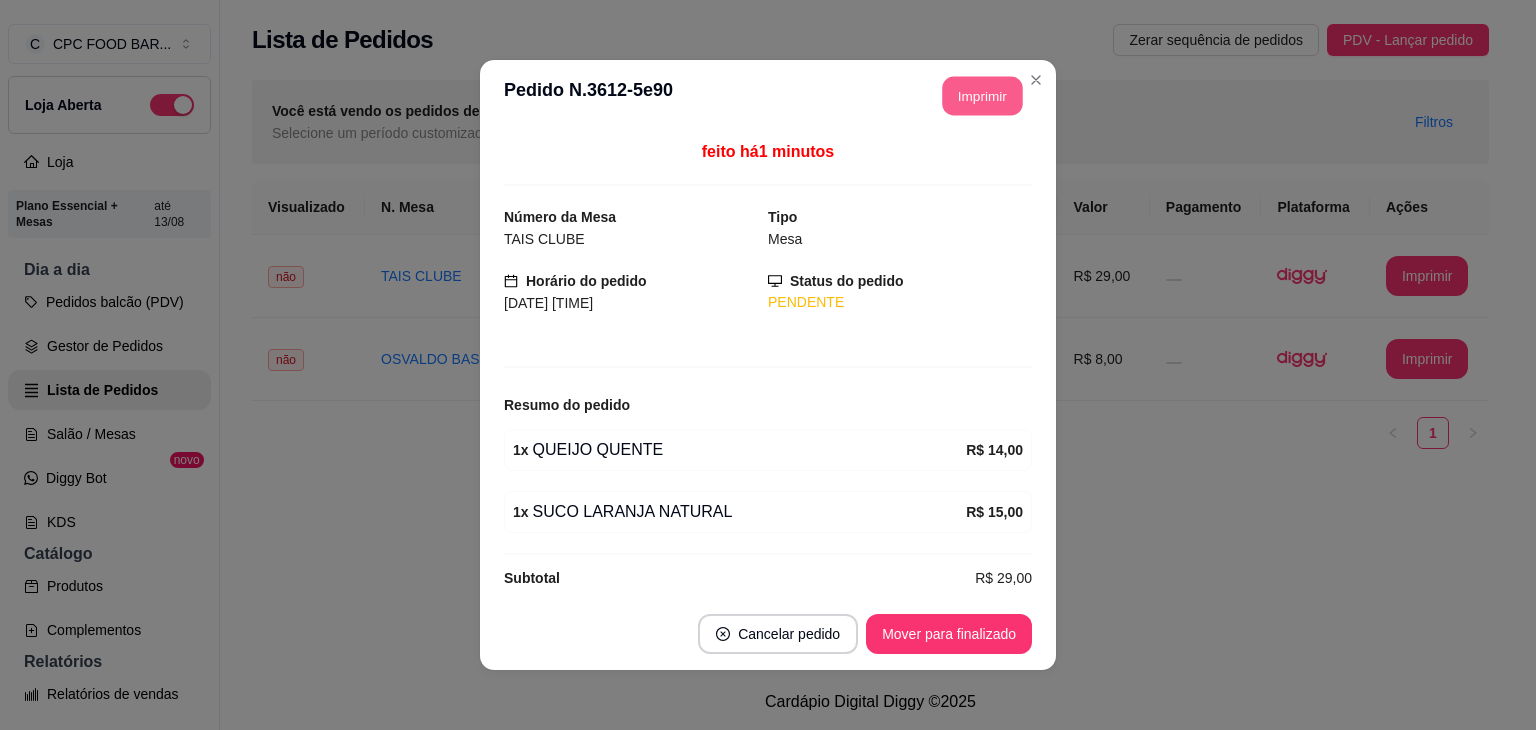 click on "Imprimir" at bounding box center (983, 96) 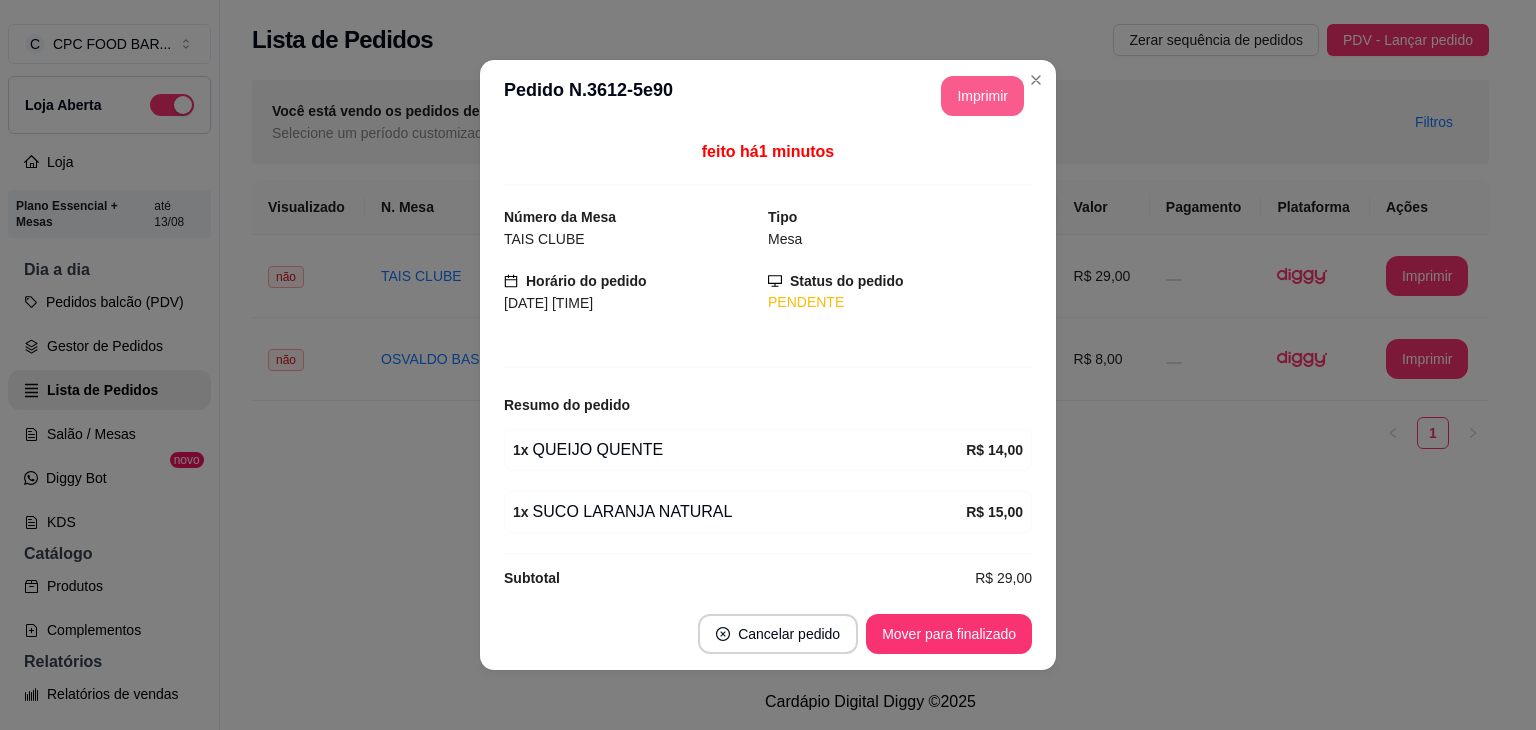 scroll, scrollTop: 0, scrollLeft: 0, axis: both 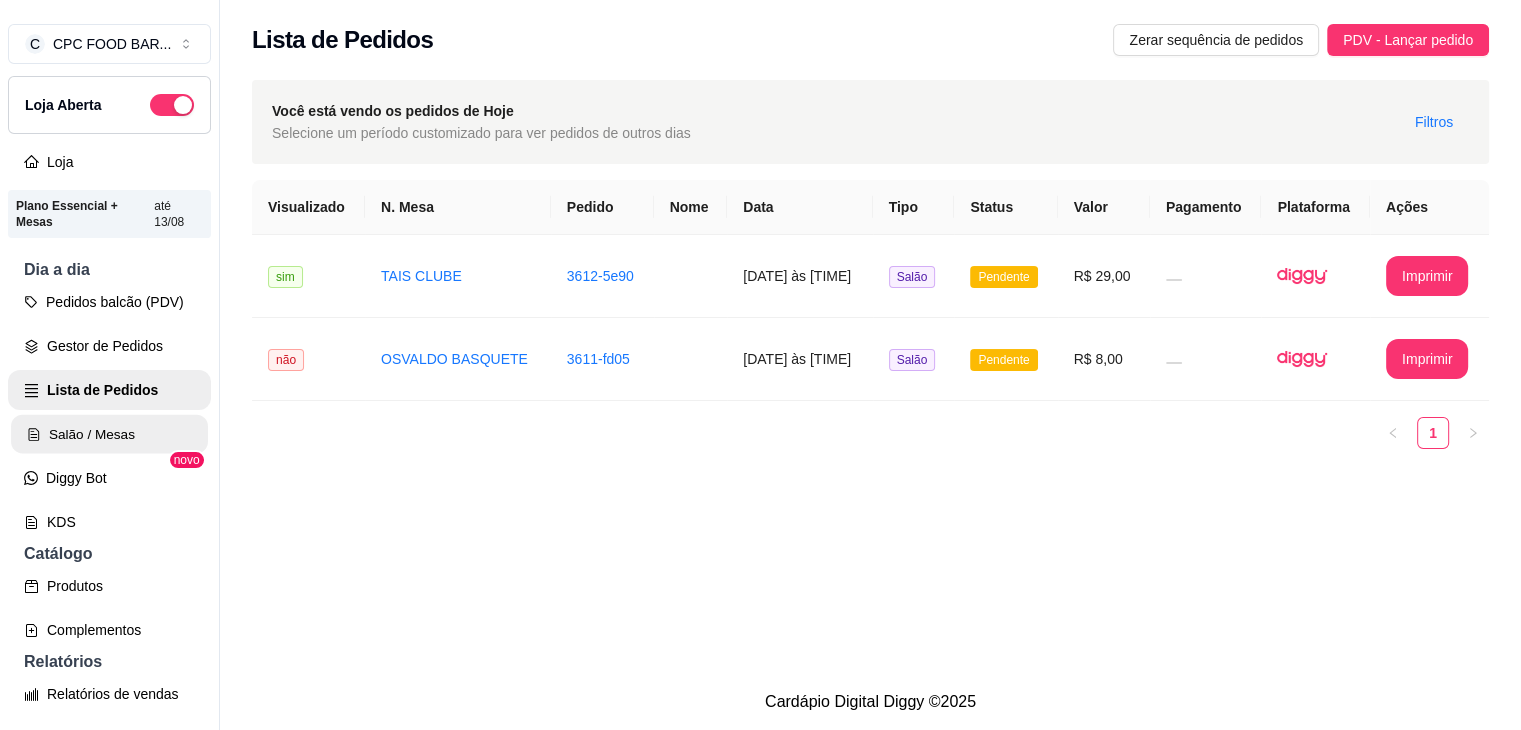 click on "Salão / Mesas" at bounding box center (109, 434) 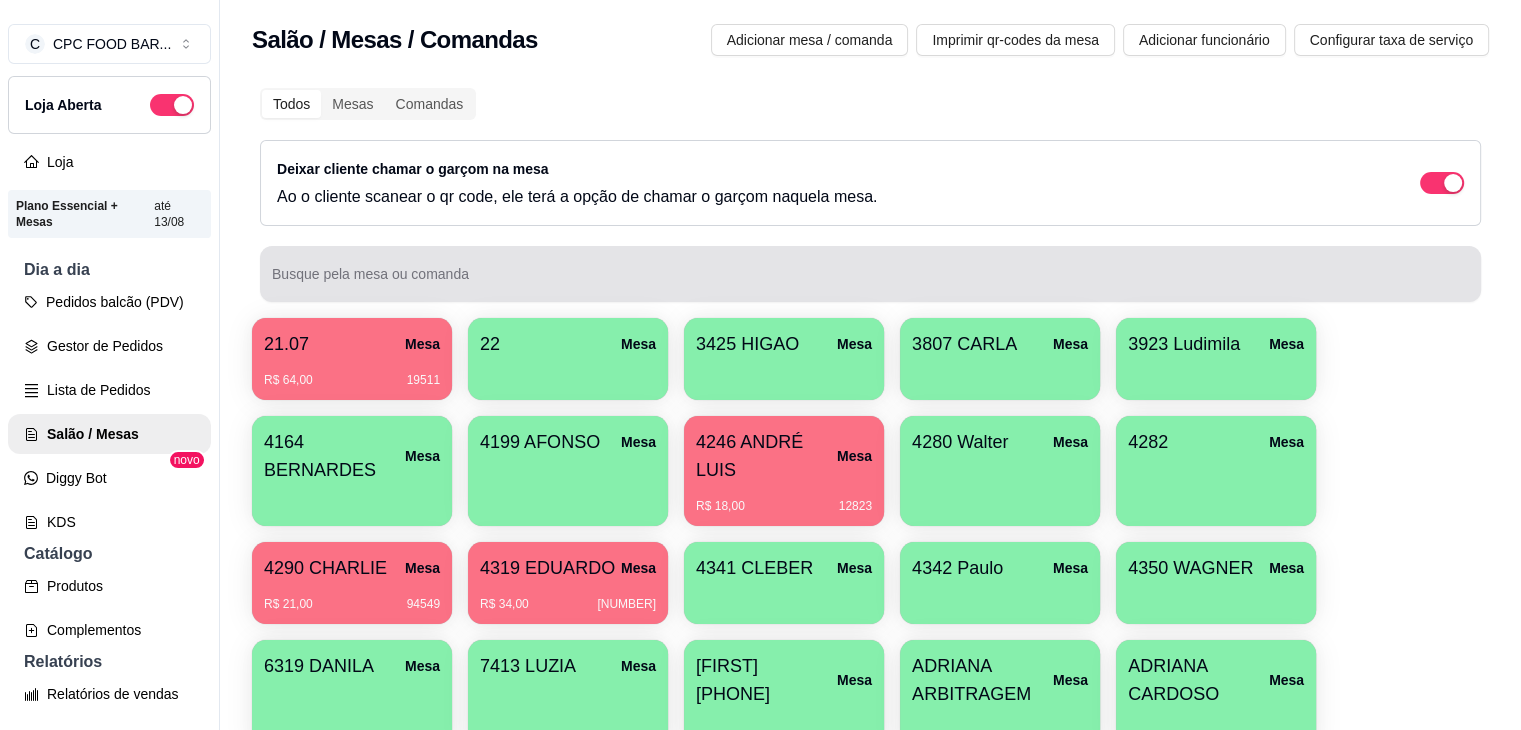 click on "Busque pela mesa ou comanda" at bounding box center (870, 282) 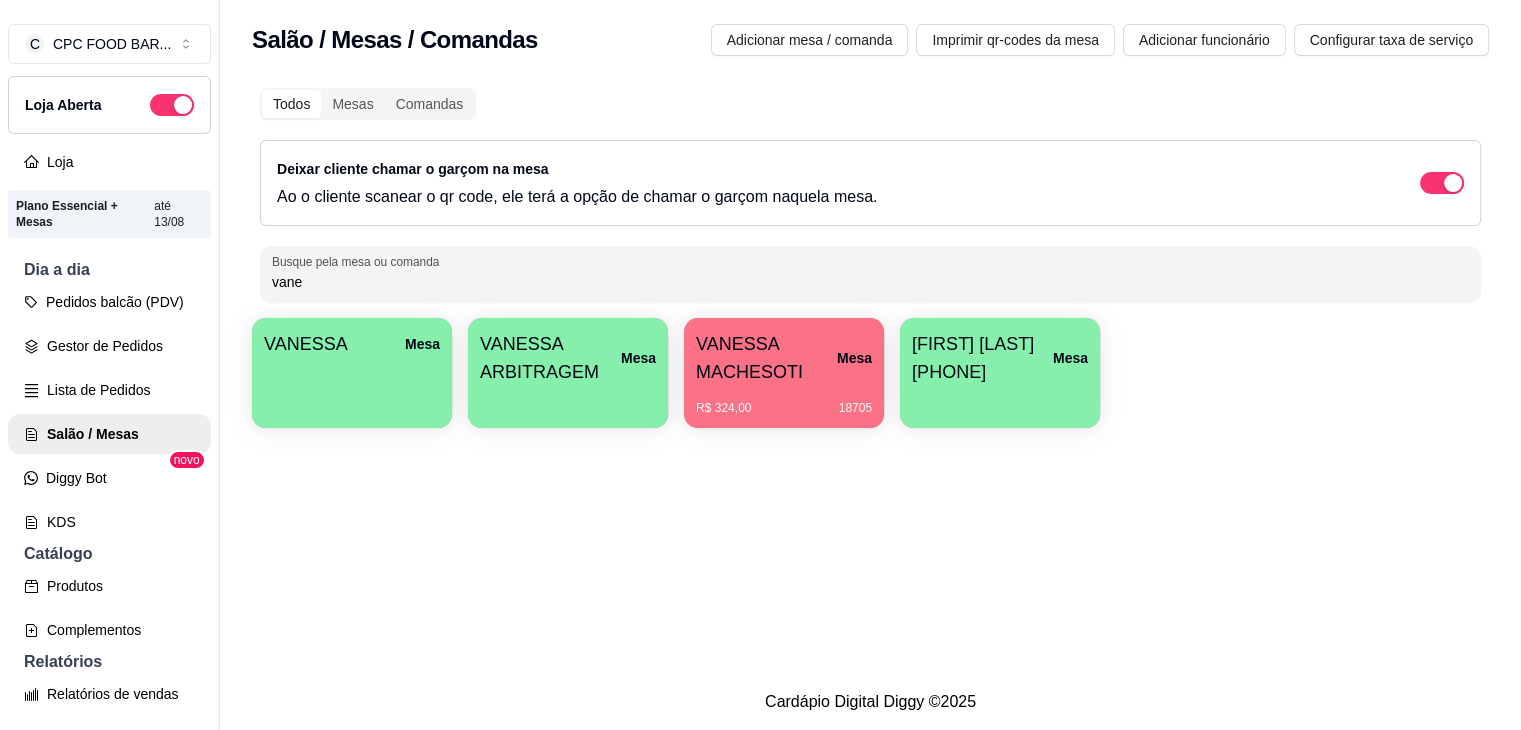 type on "vane" 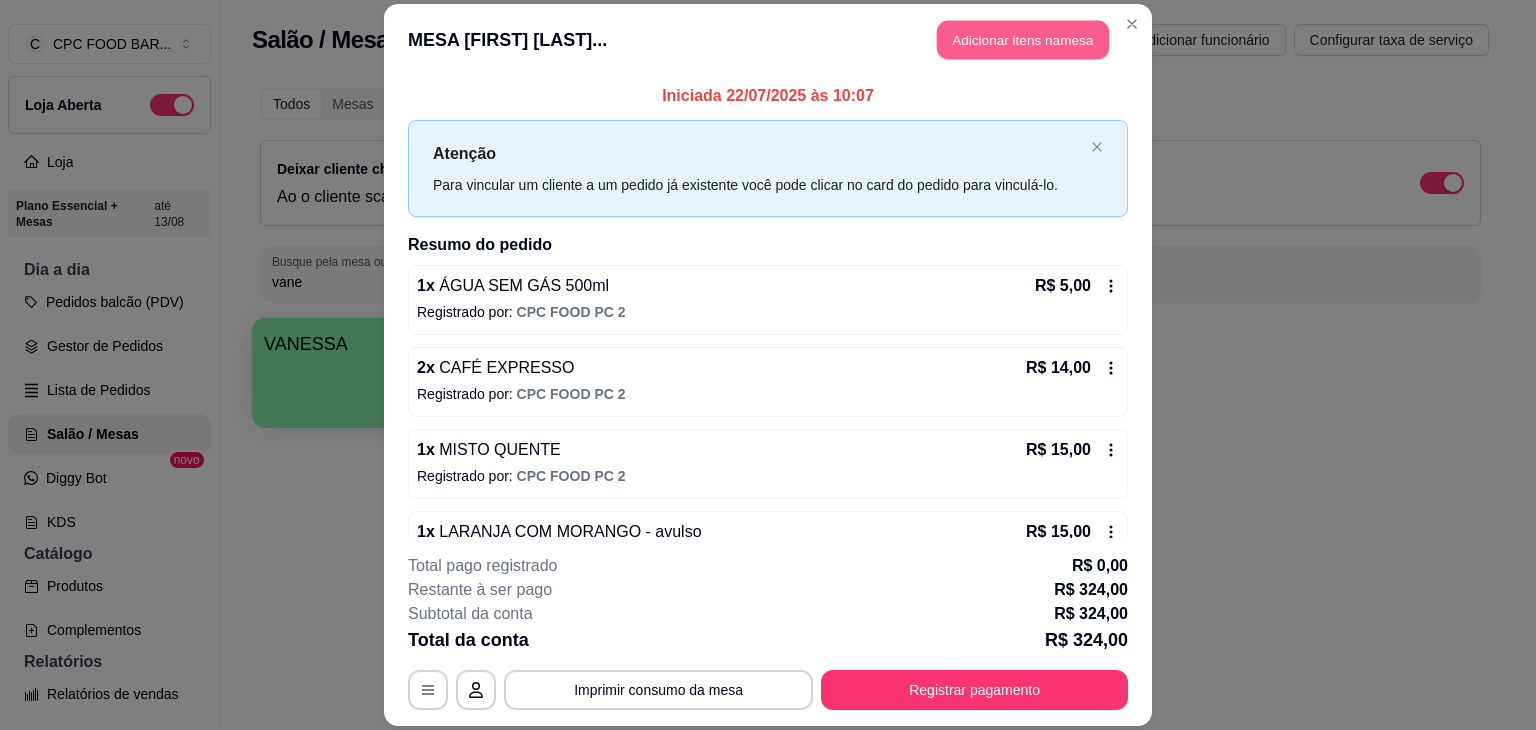 click on "Adicionar itens na  mesa" at bounding box center (1023, 39) 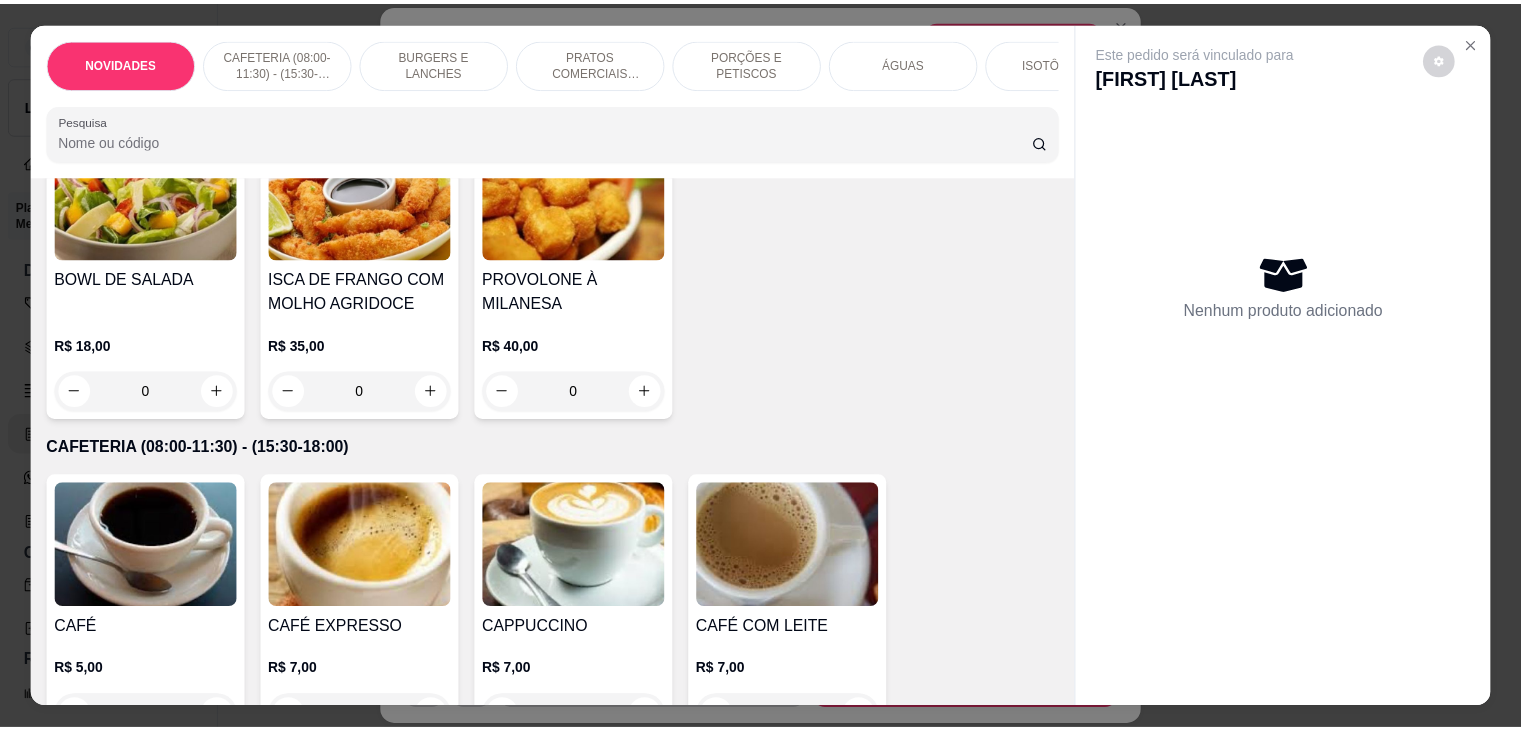 scroll, scrollTop: 300, scrollLeft: 0, axis: vertical 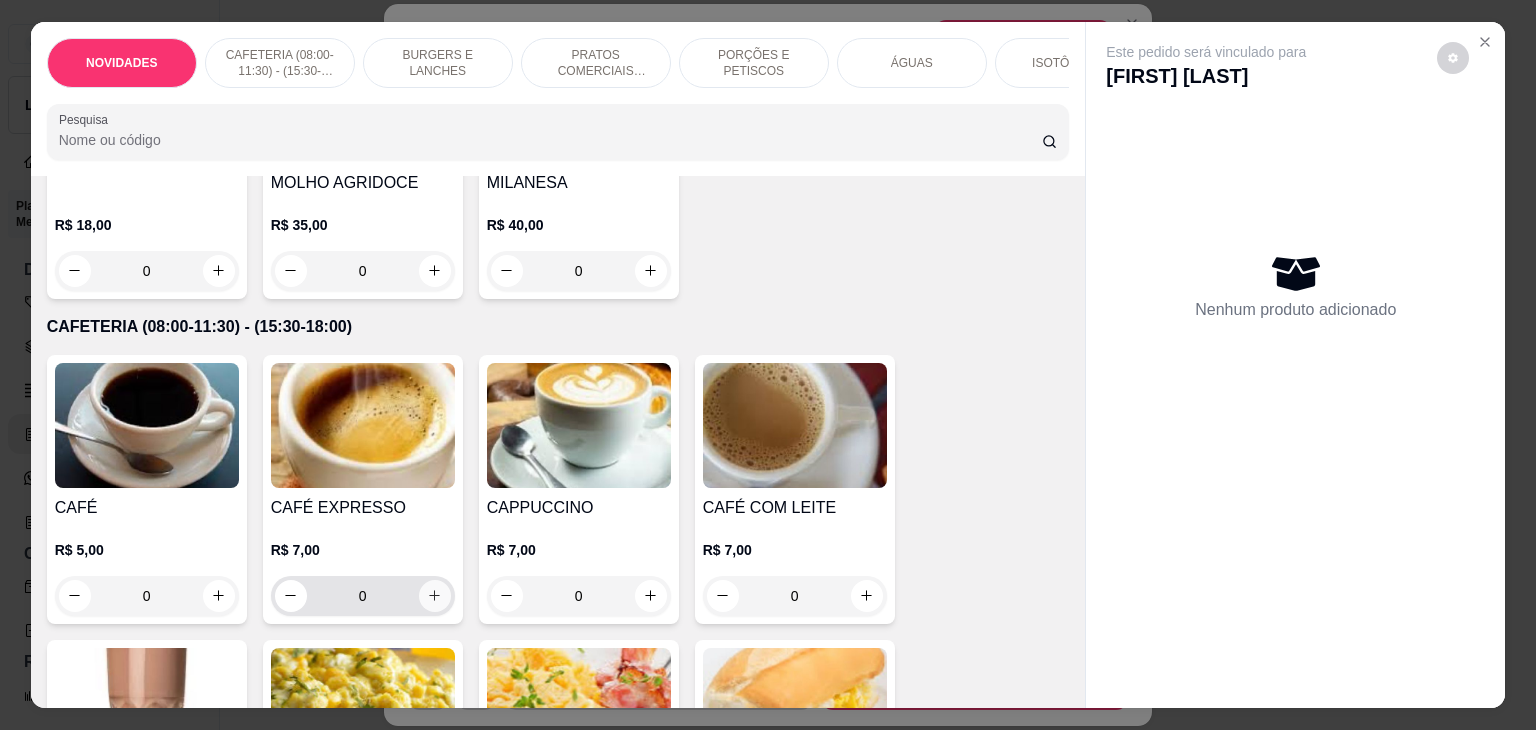click at bounding box center (435, 596) 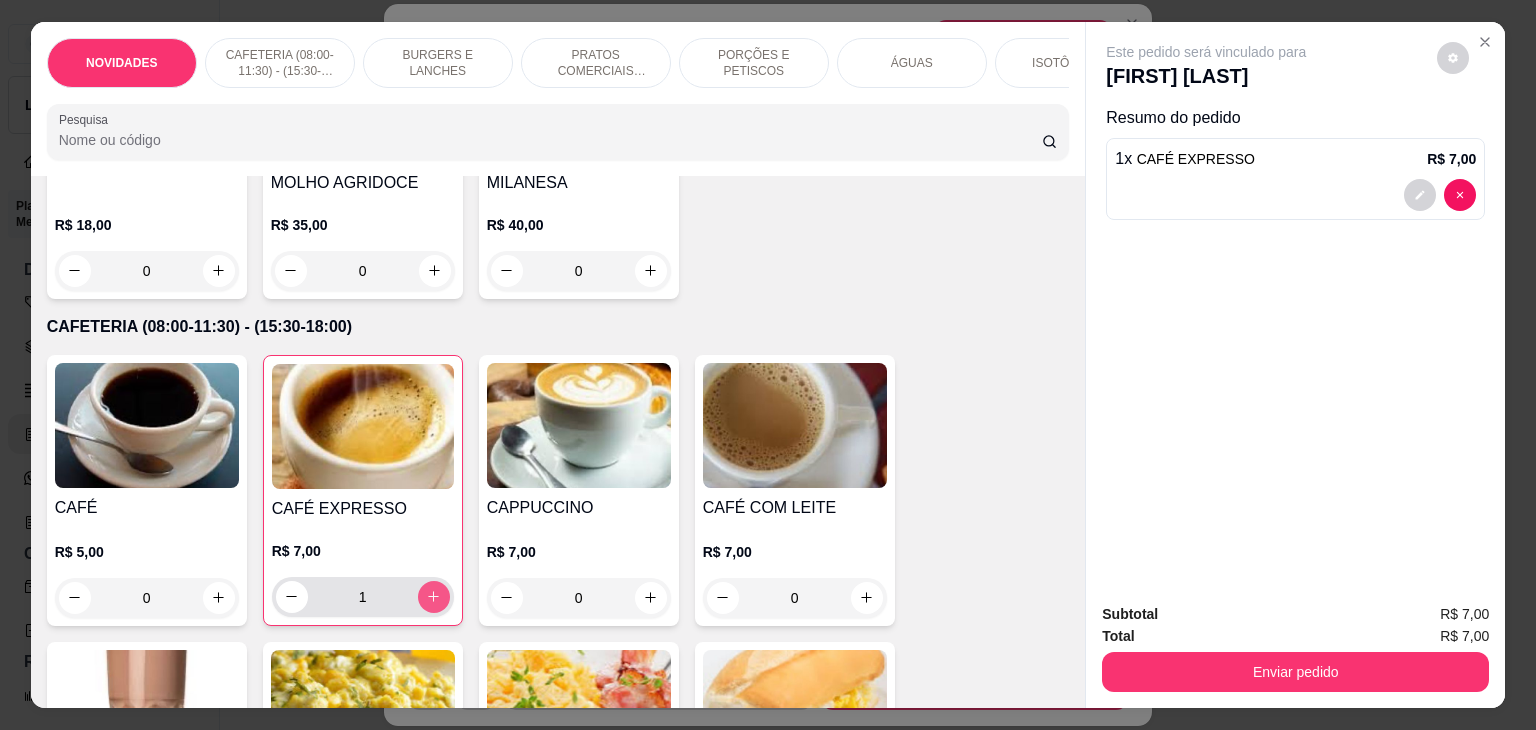 click at bounding box center (434, 597) 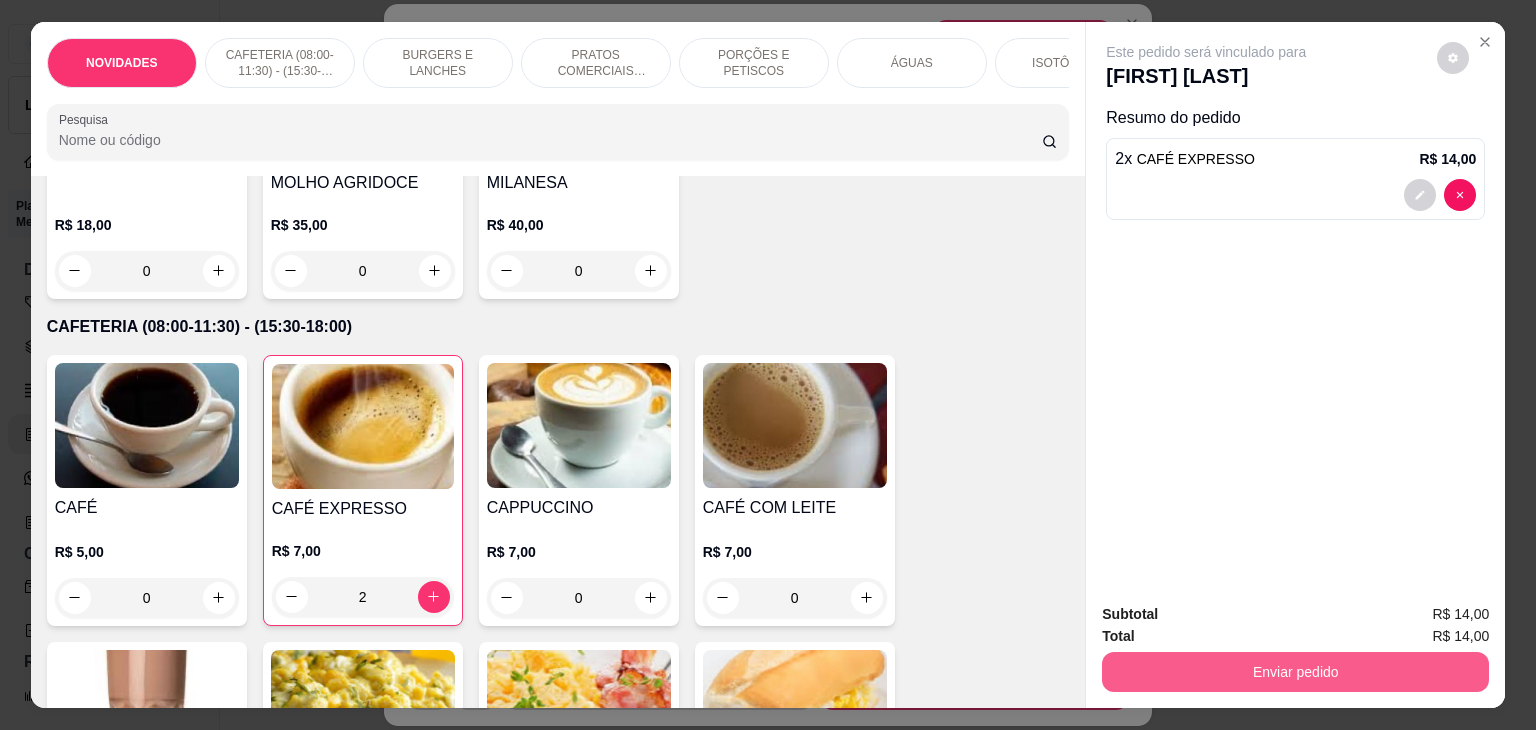 click on "Enviar pedido" at bounding box center [1295, 672] 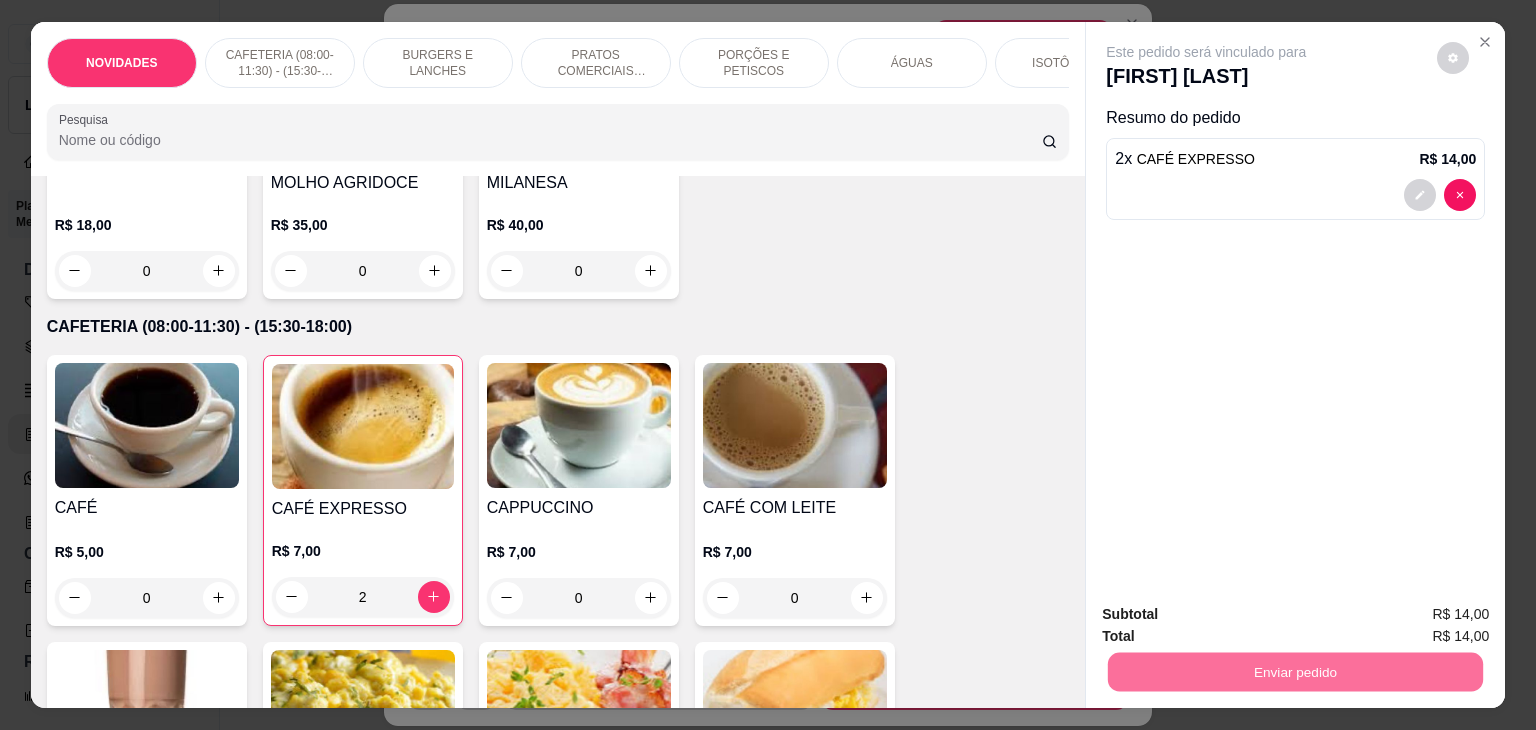click on "Não registrar e enviar pedido" at bounding box center (1229, 615) 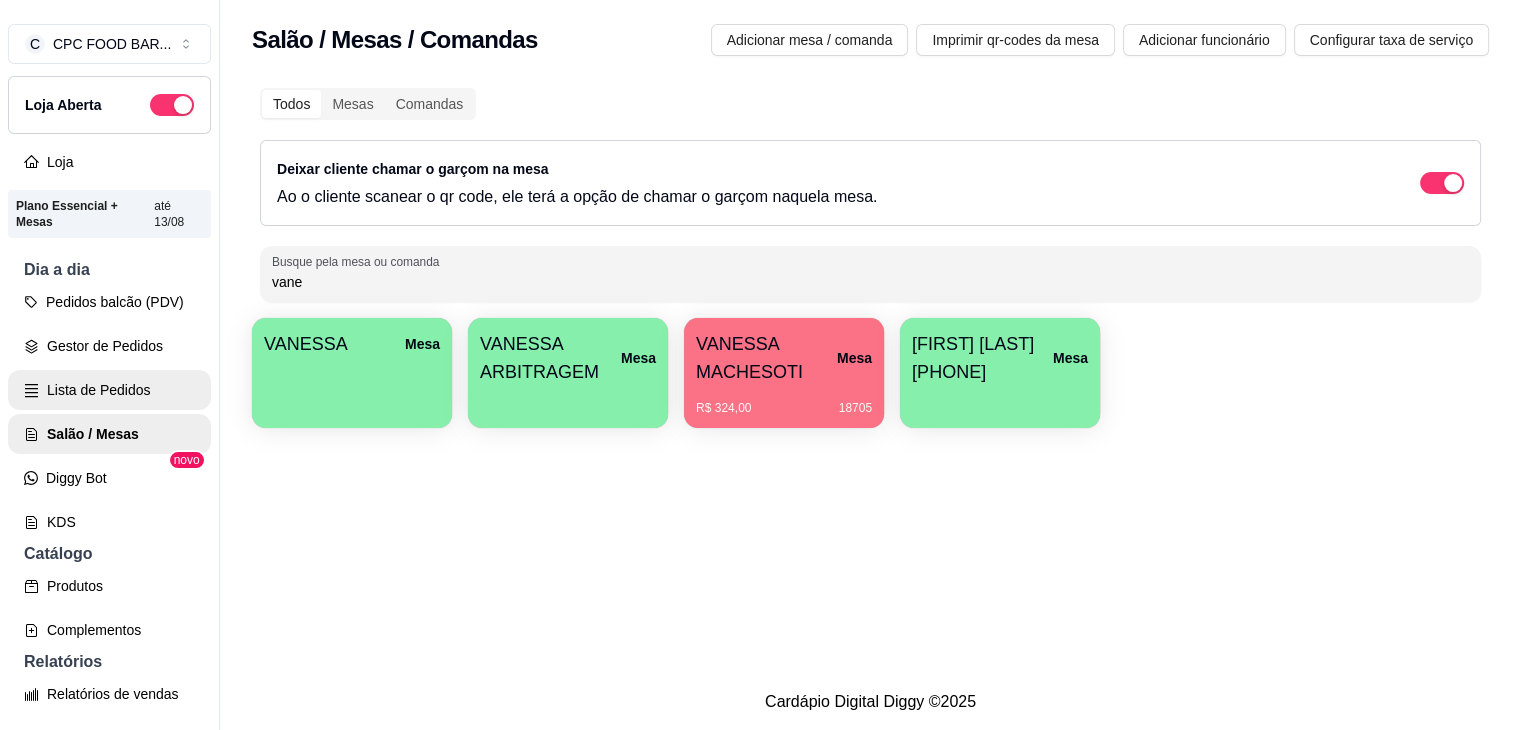 click on "Lista de Pedidos" at bounding box center (109, 390) 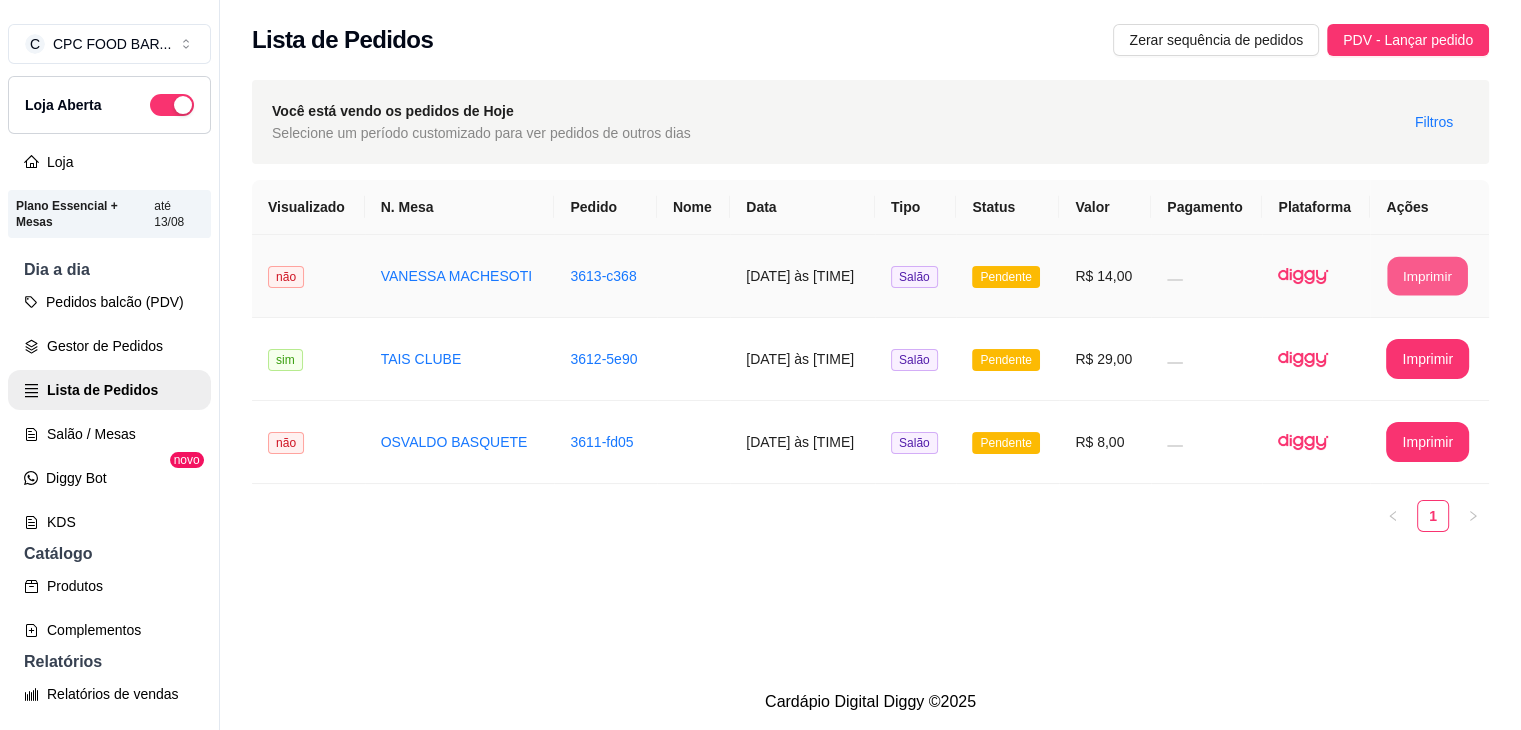 click on "Imprimir" at bounding box center [1428, 276] 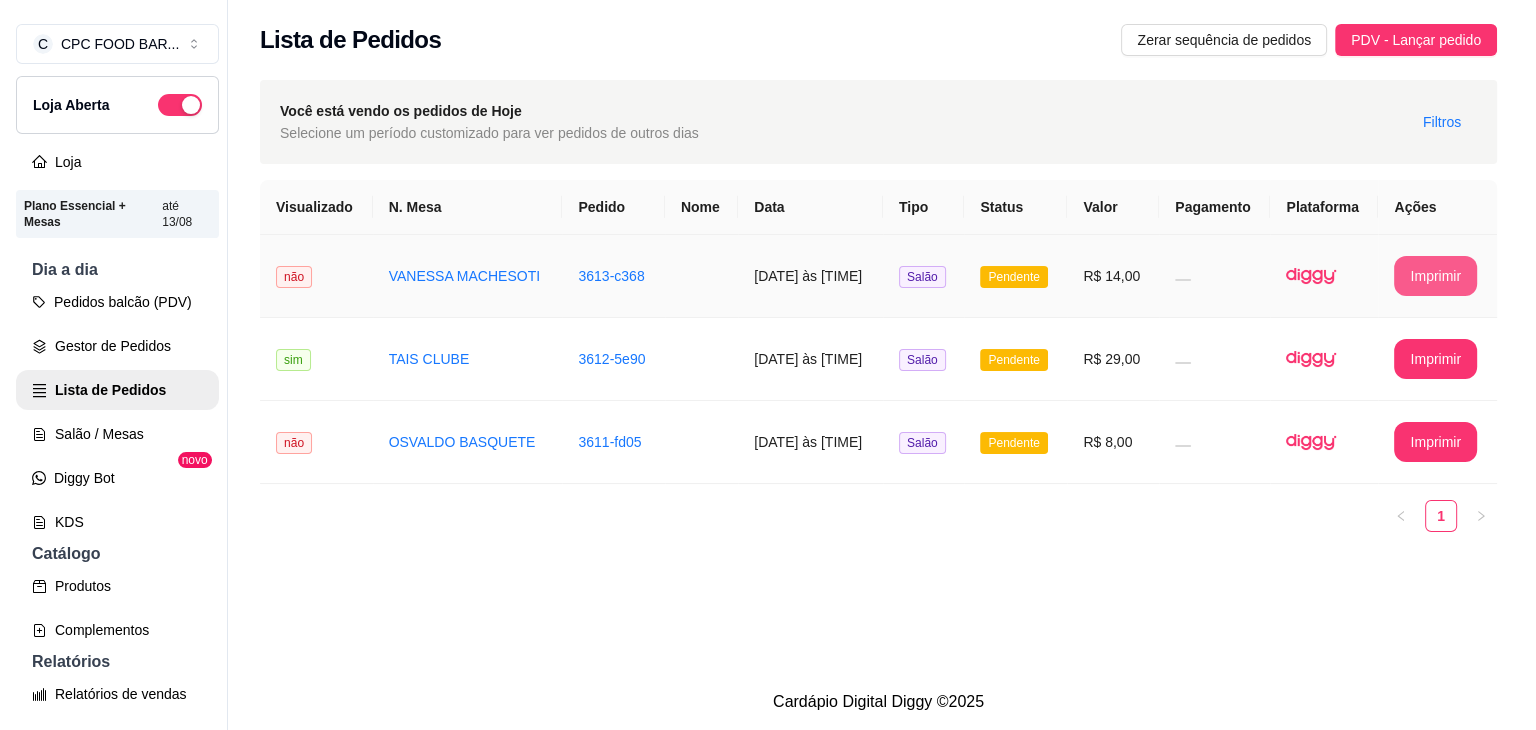 scroll, scrollTop: 0, scrollLeft: 0, axis: both 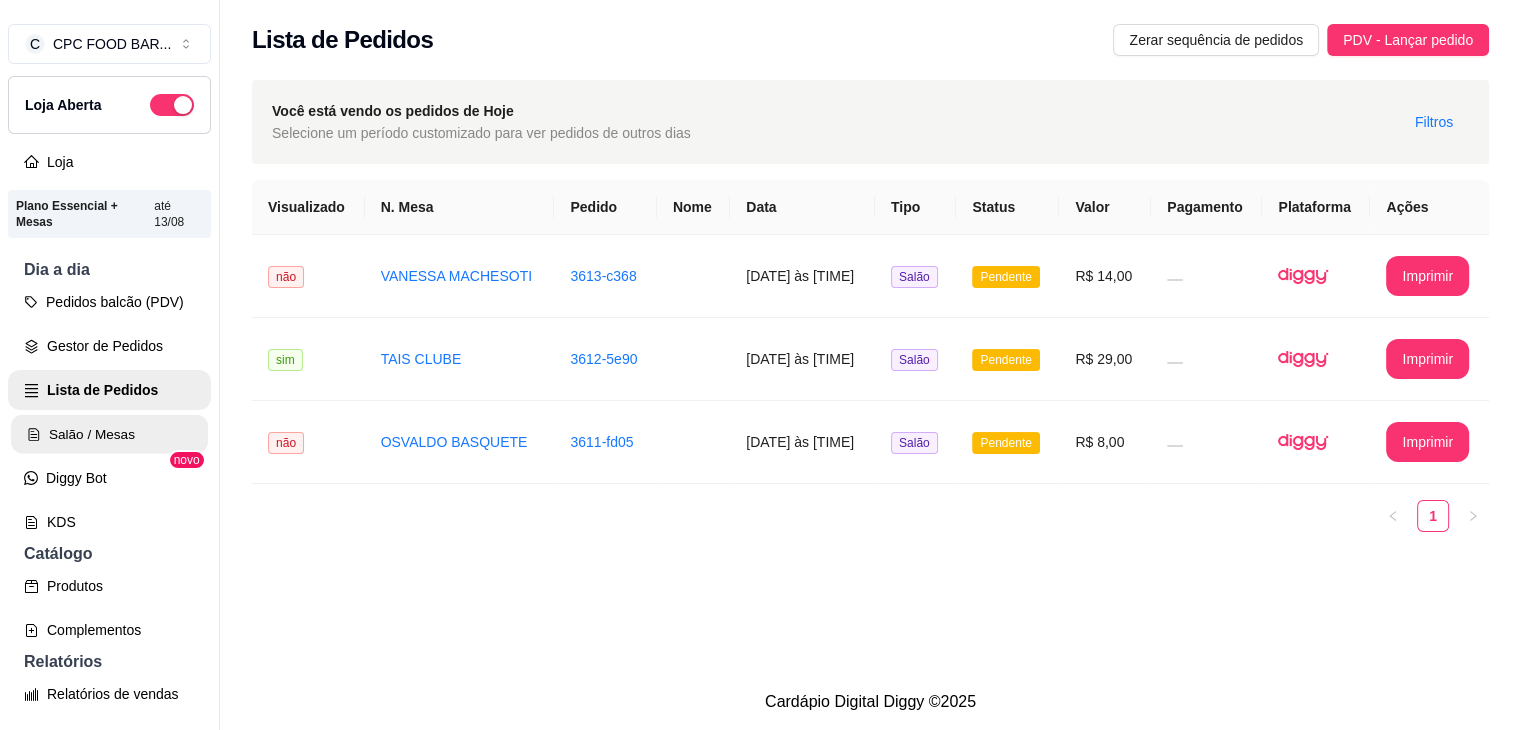click on "Salão / Mesas" at bounding box center [109, 434] 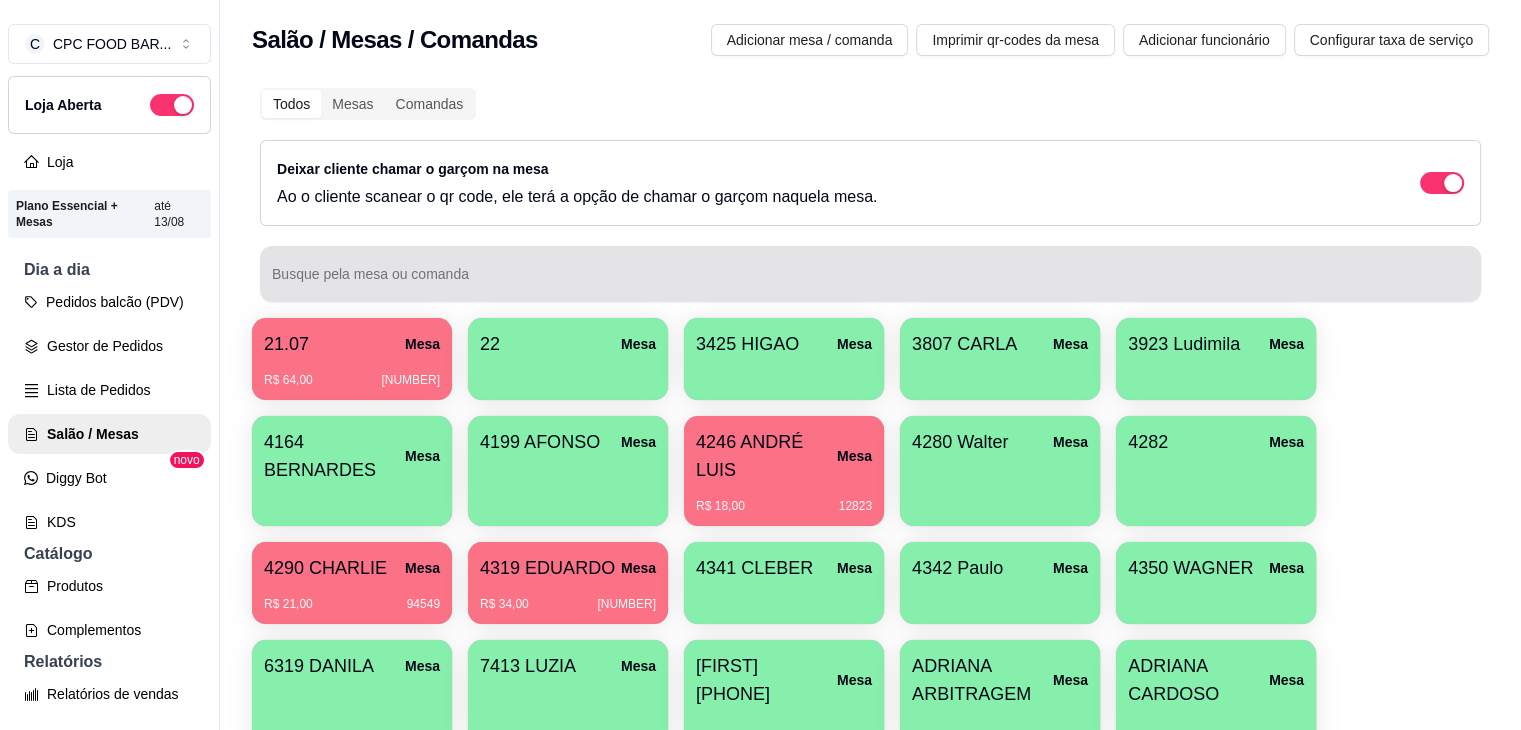 click at bounding box center [870, 274] 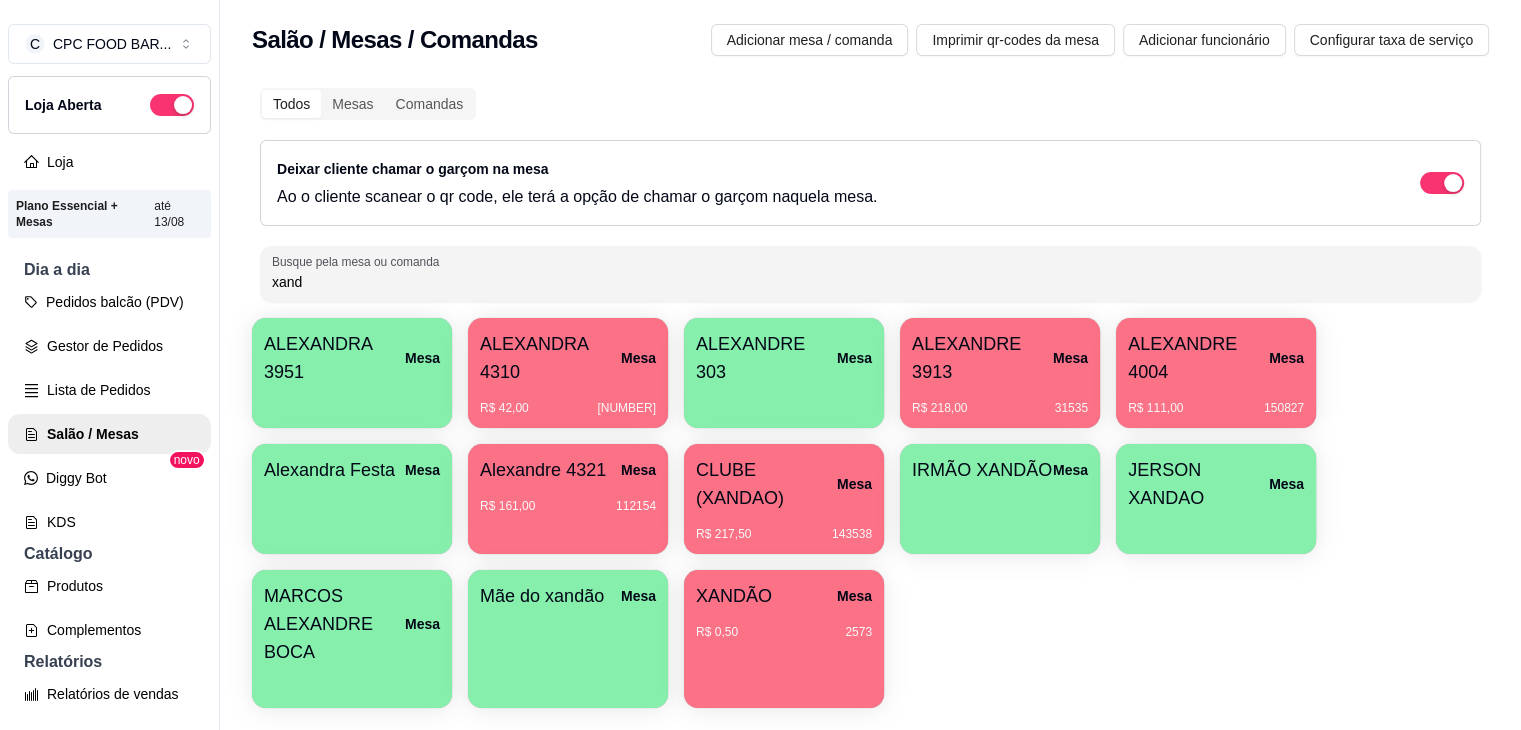 type on "xand" 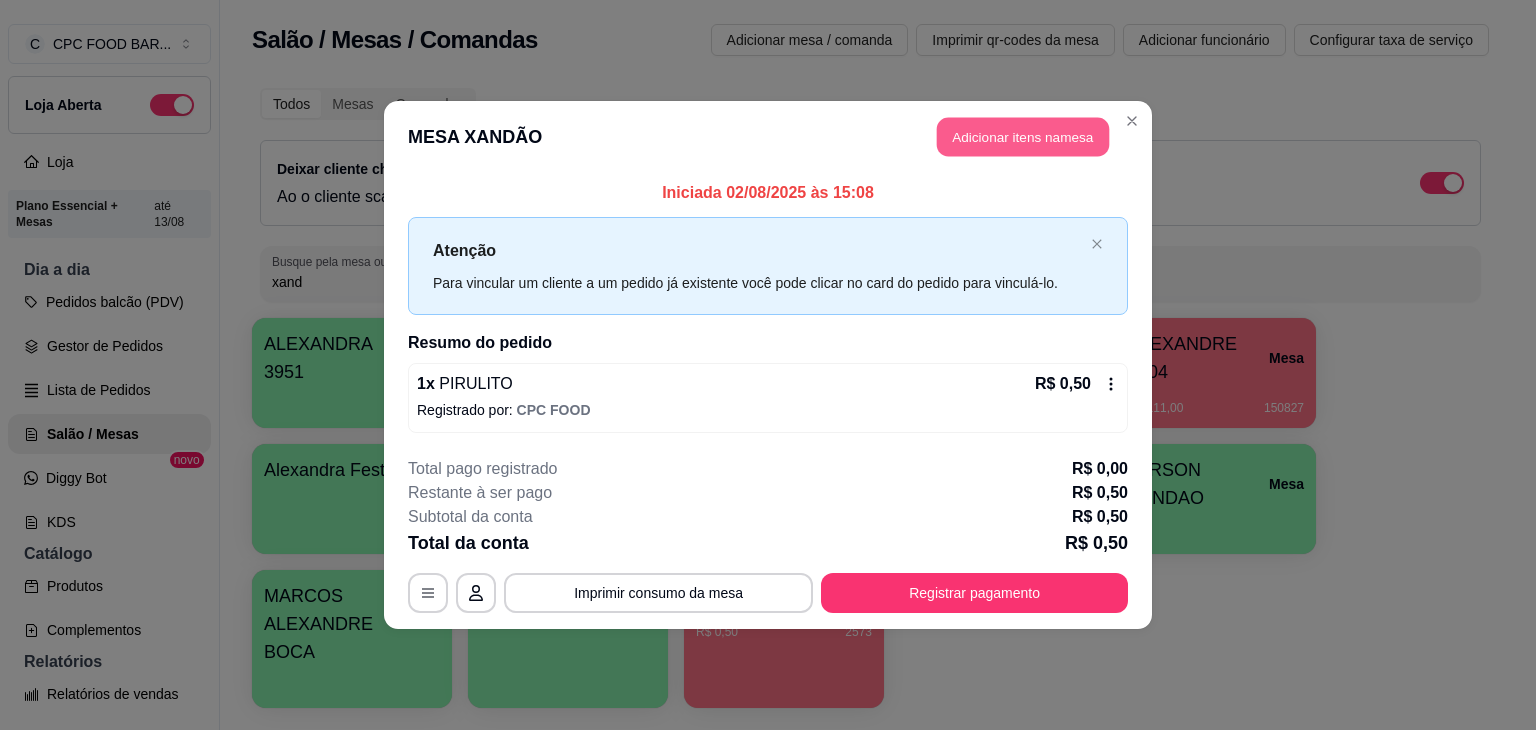 click on "Adicionar itens na  mesa" at bounding box center (1023, 137) 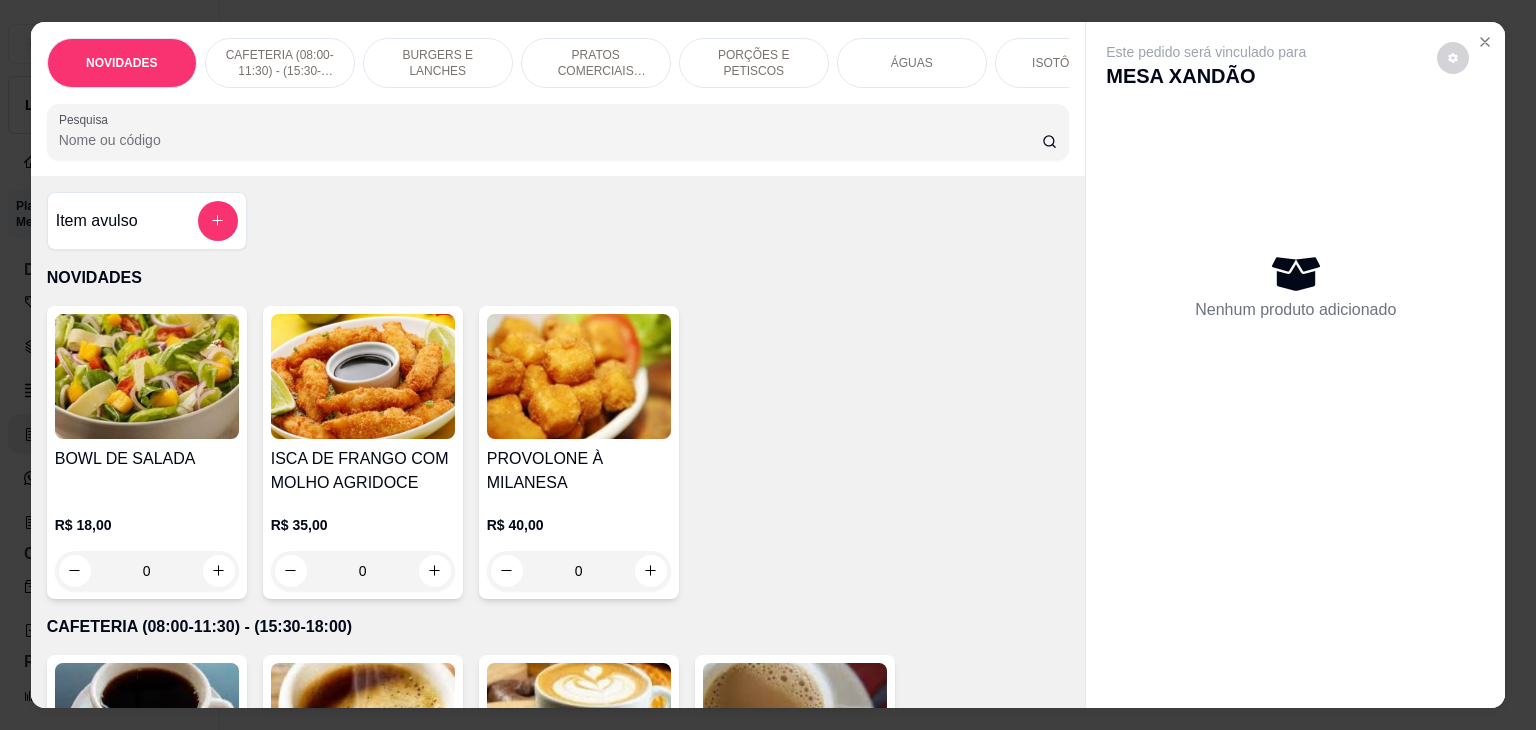 scroll, scrollTop: 400, scrollLeft: 0, axis: vertical 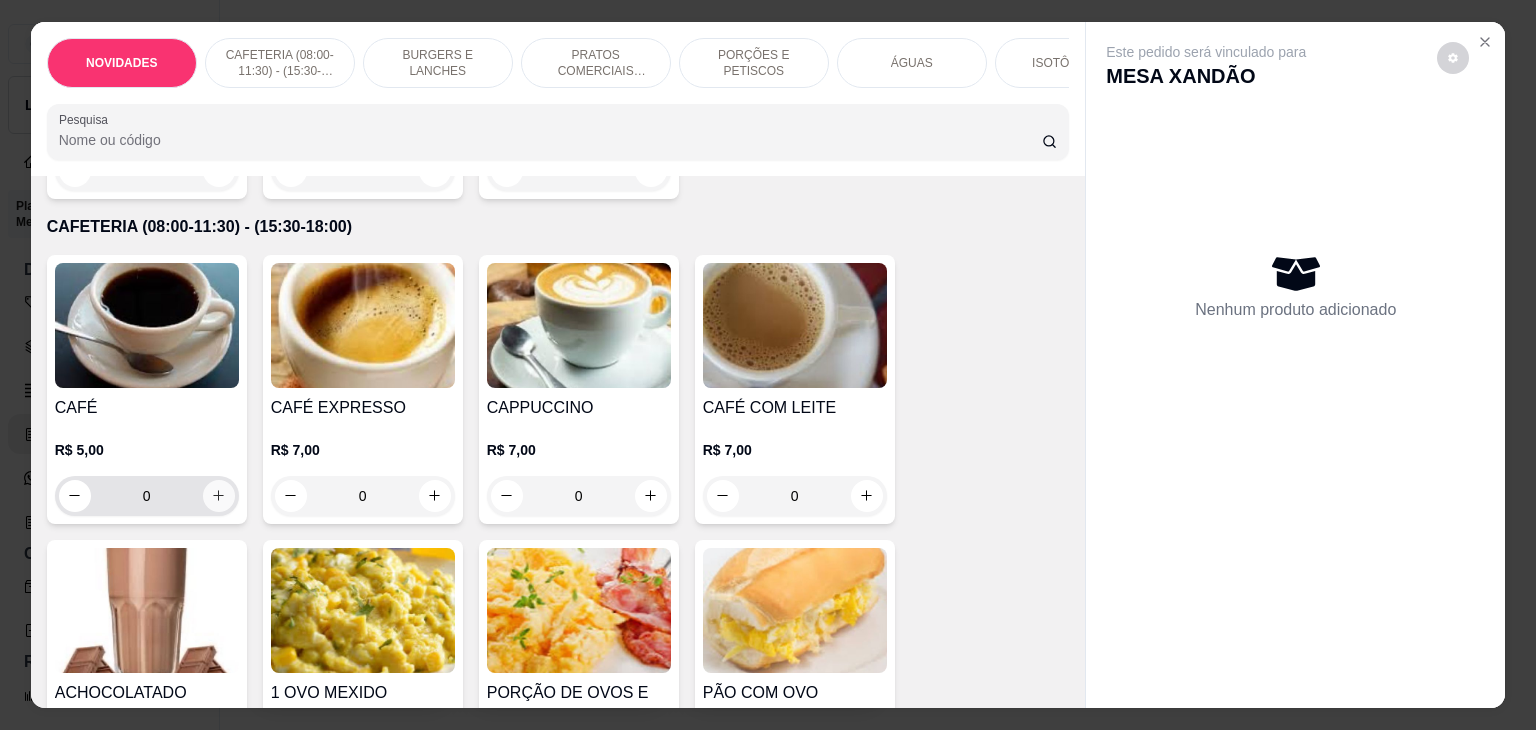 click 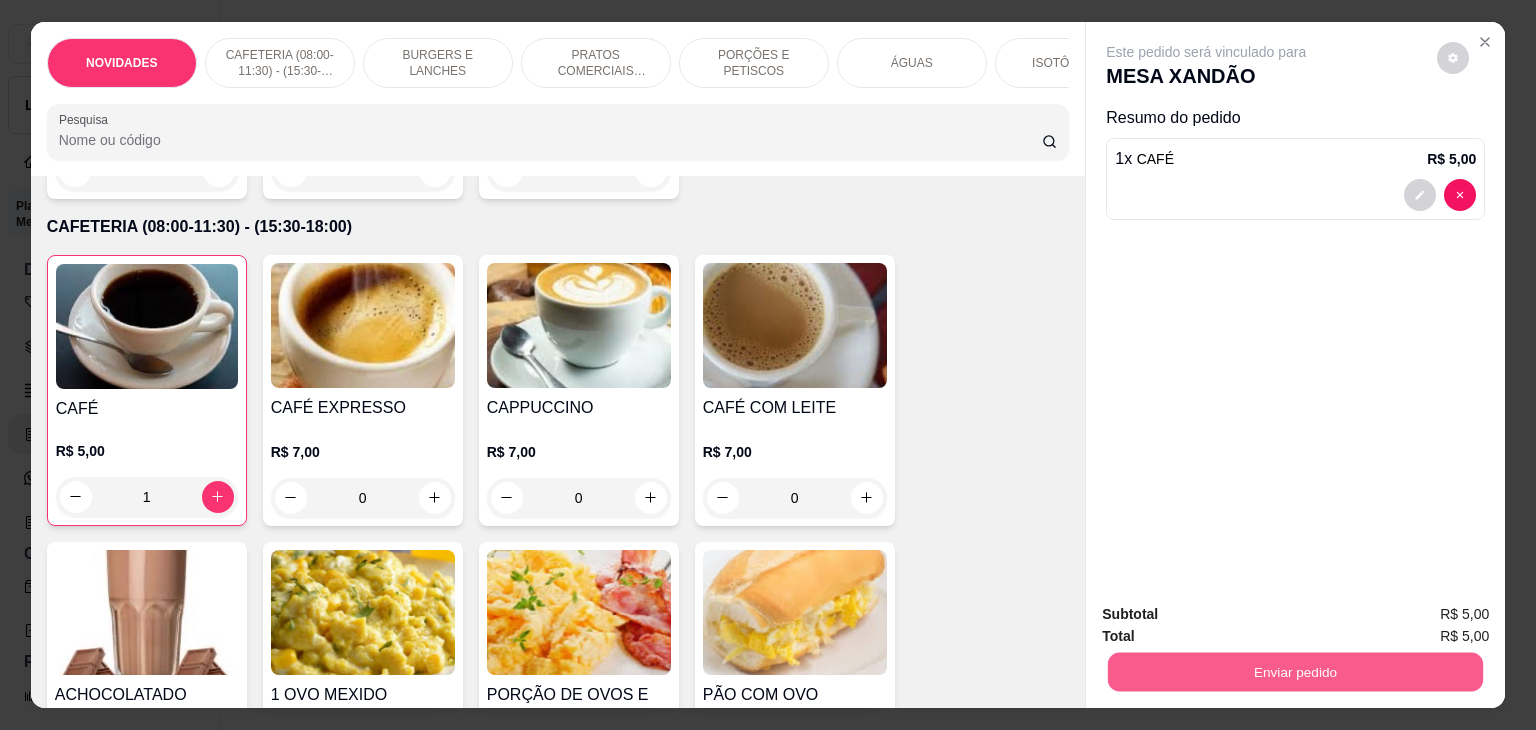 click on "Enviar pedido" at bounding box center [1295, 672] 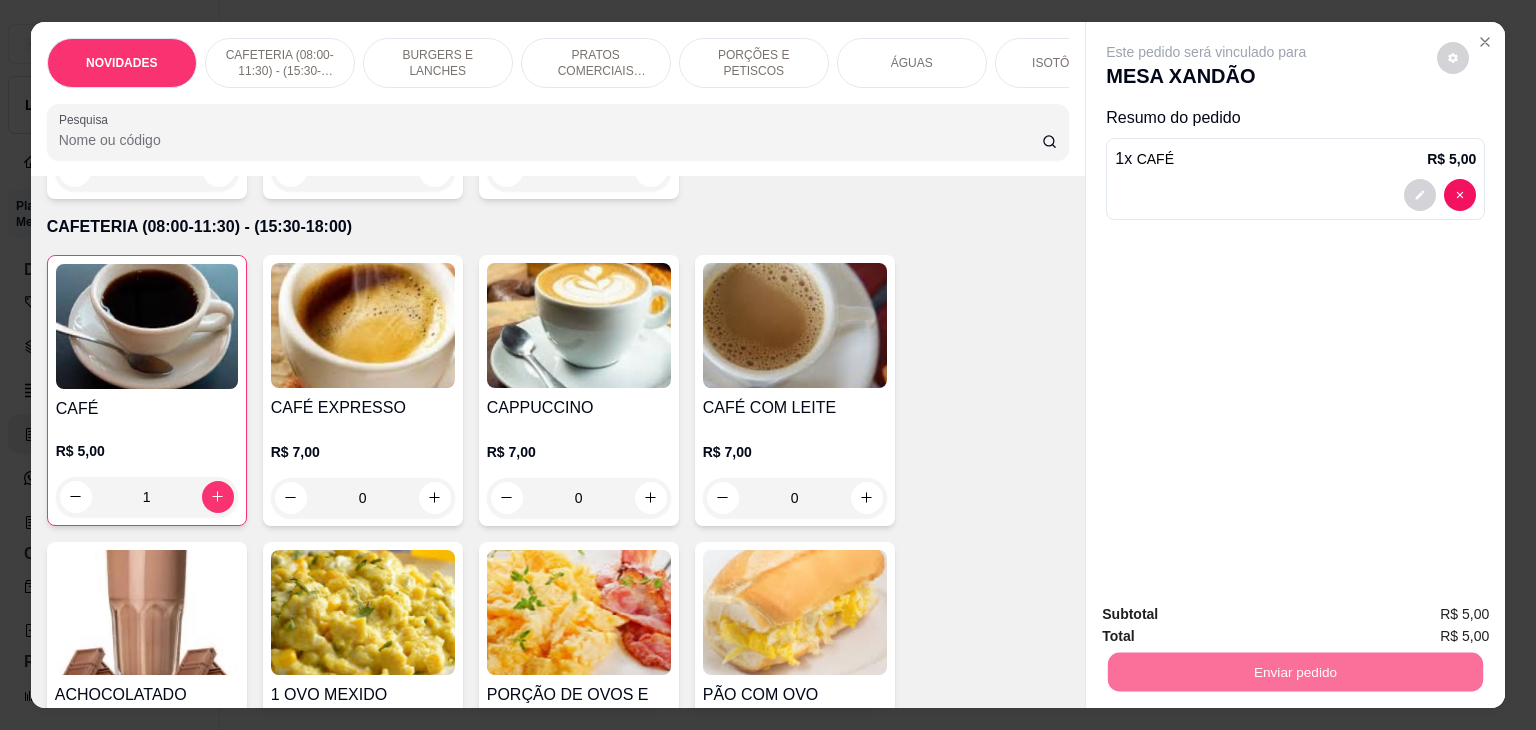 click on "Não registrar e enviar pedido" at bounding box center [1229, 614] 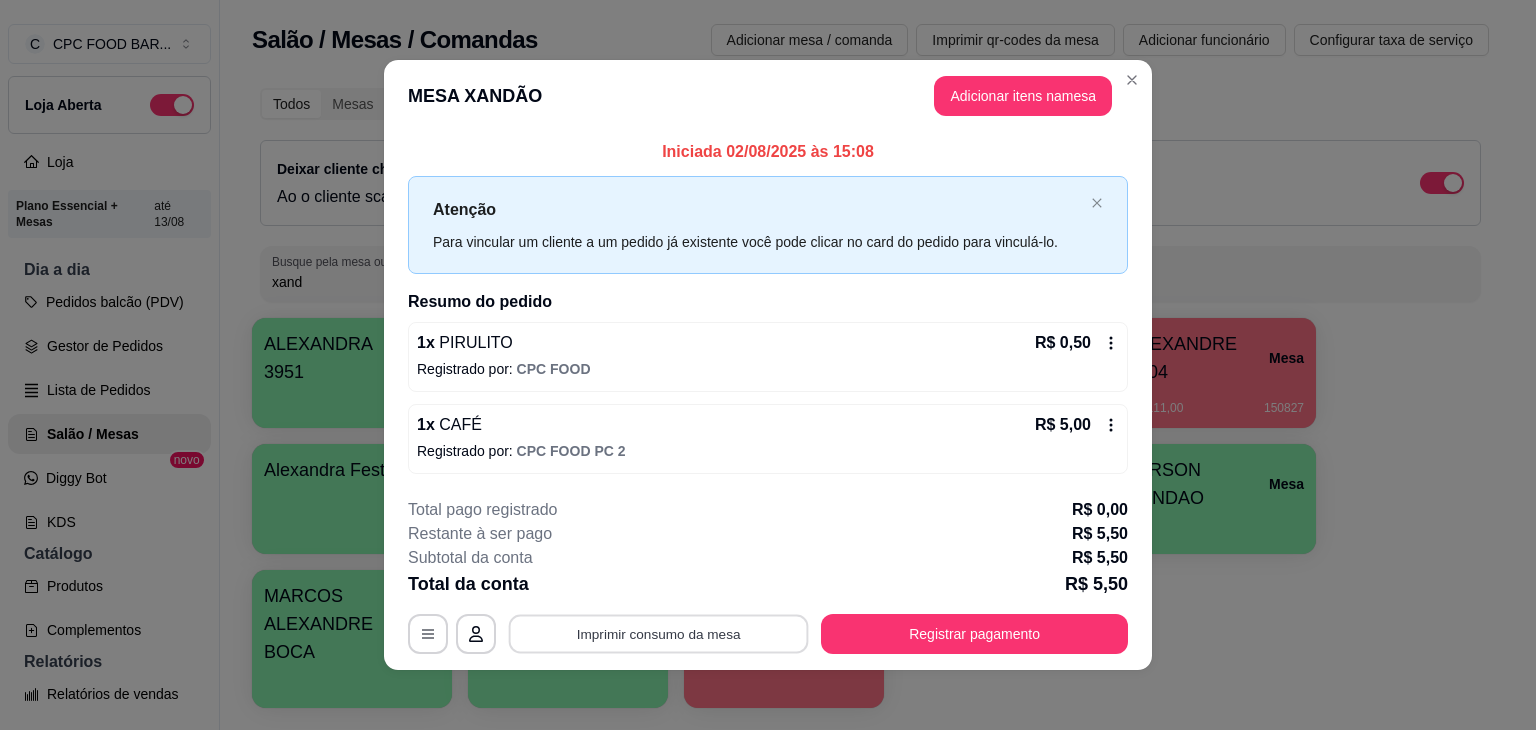 click on "Imprimir consumo da mesa" at bounding box center (659, 633) 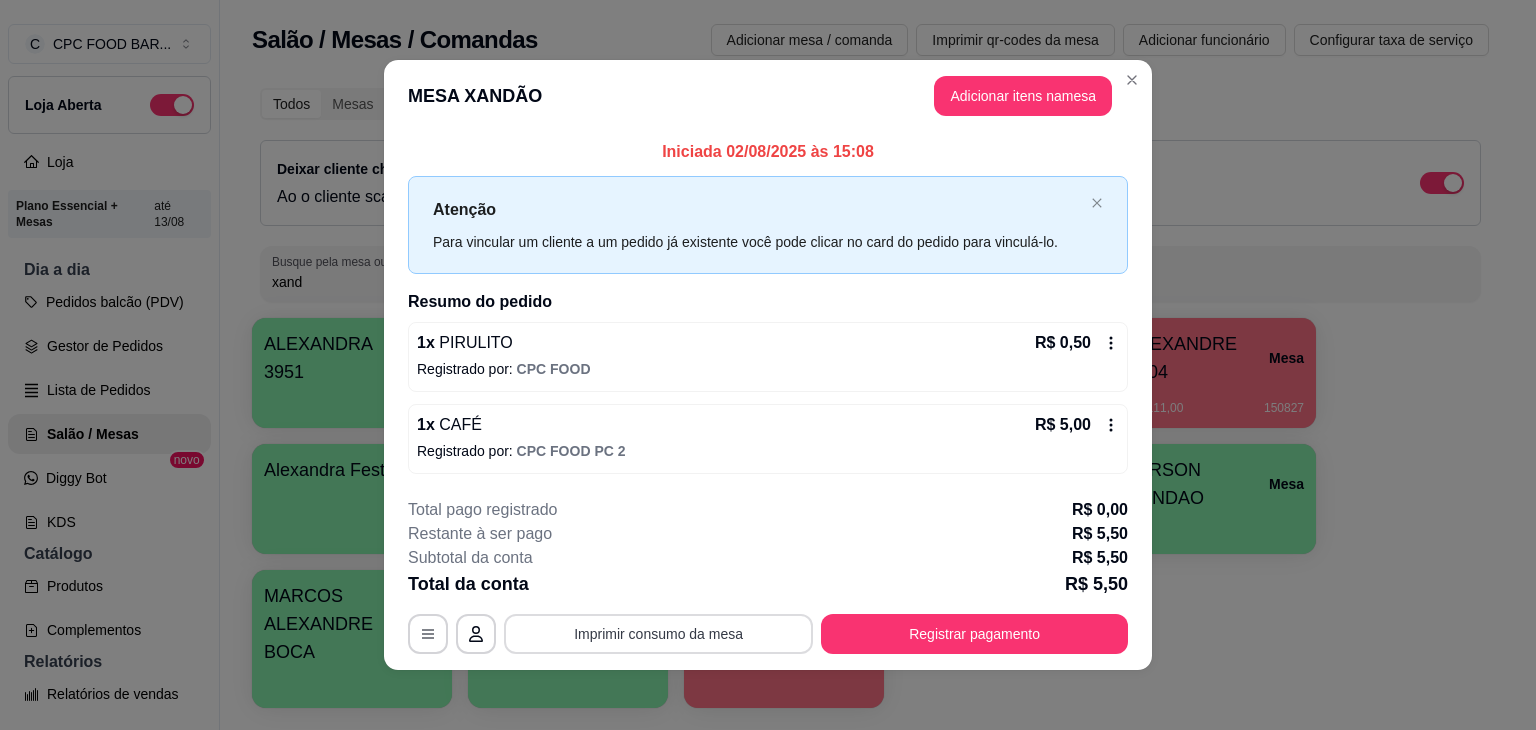 scroll, scrollTop: 0, scrollLeft: 0, axis: both 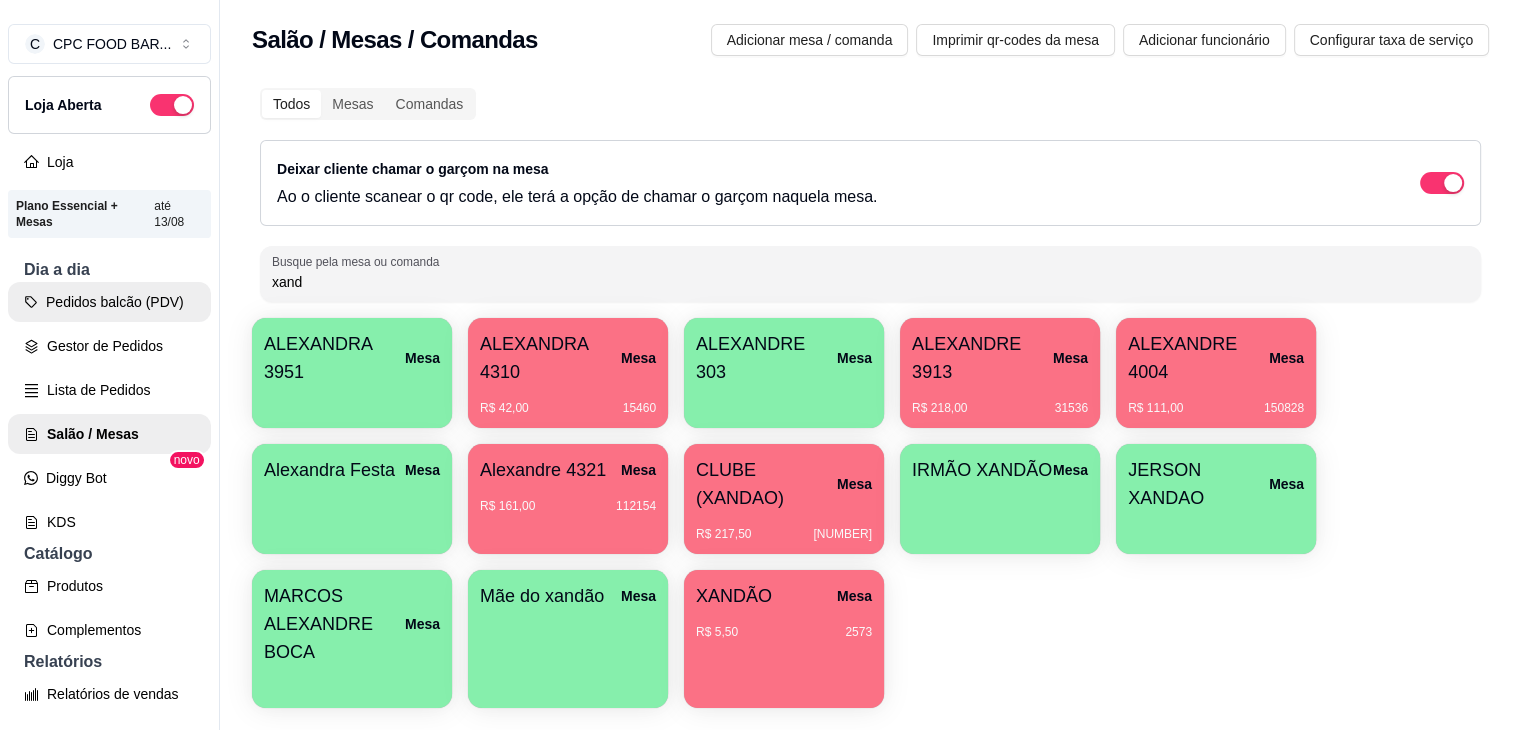 click on "Pedidos balcão (PDV)" at bounding box center (109, 302) 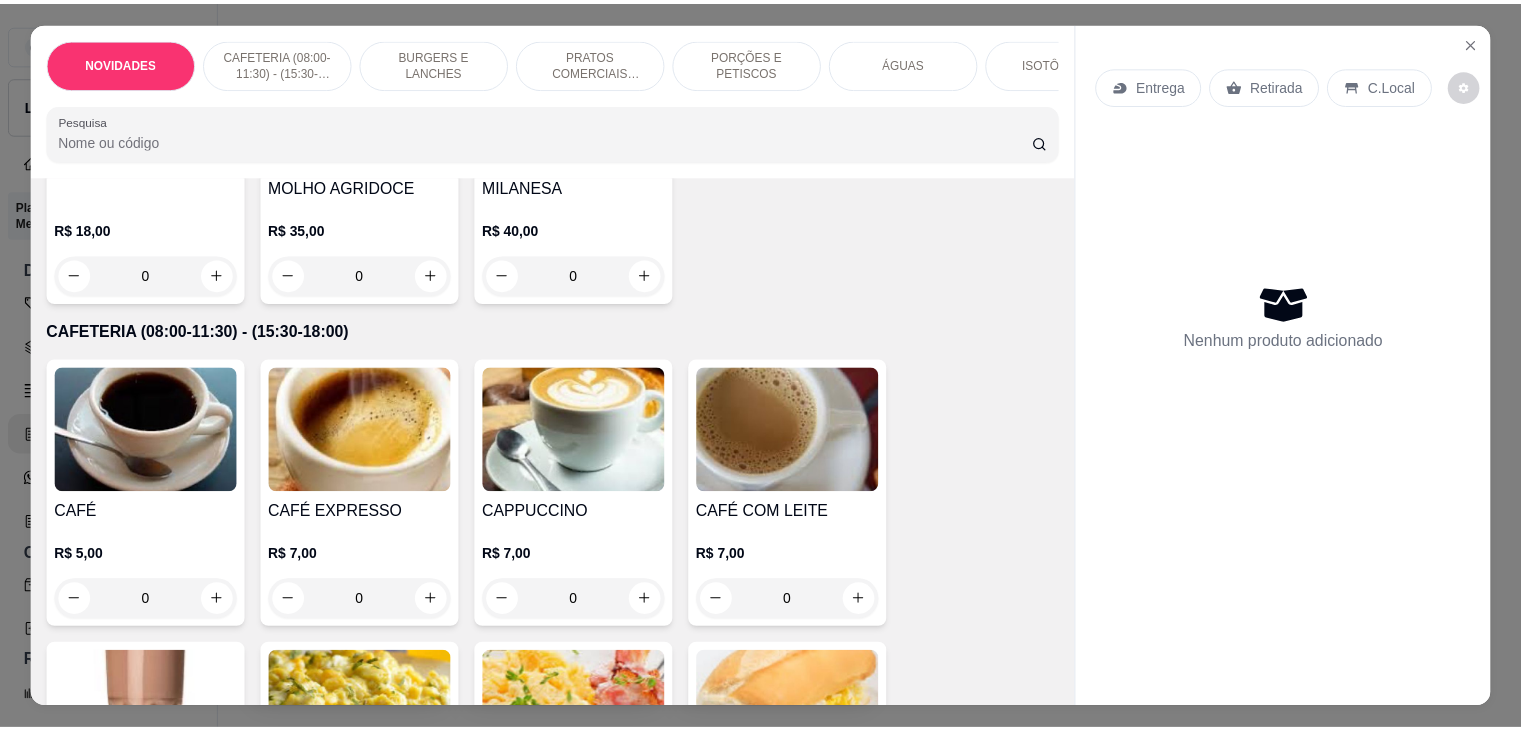 scroll, scrollTop: 300, scrollLeft: 0, axis: vertical 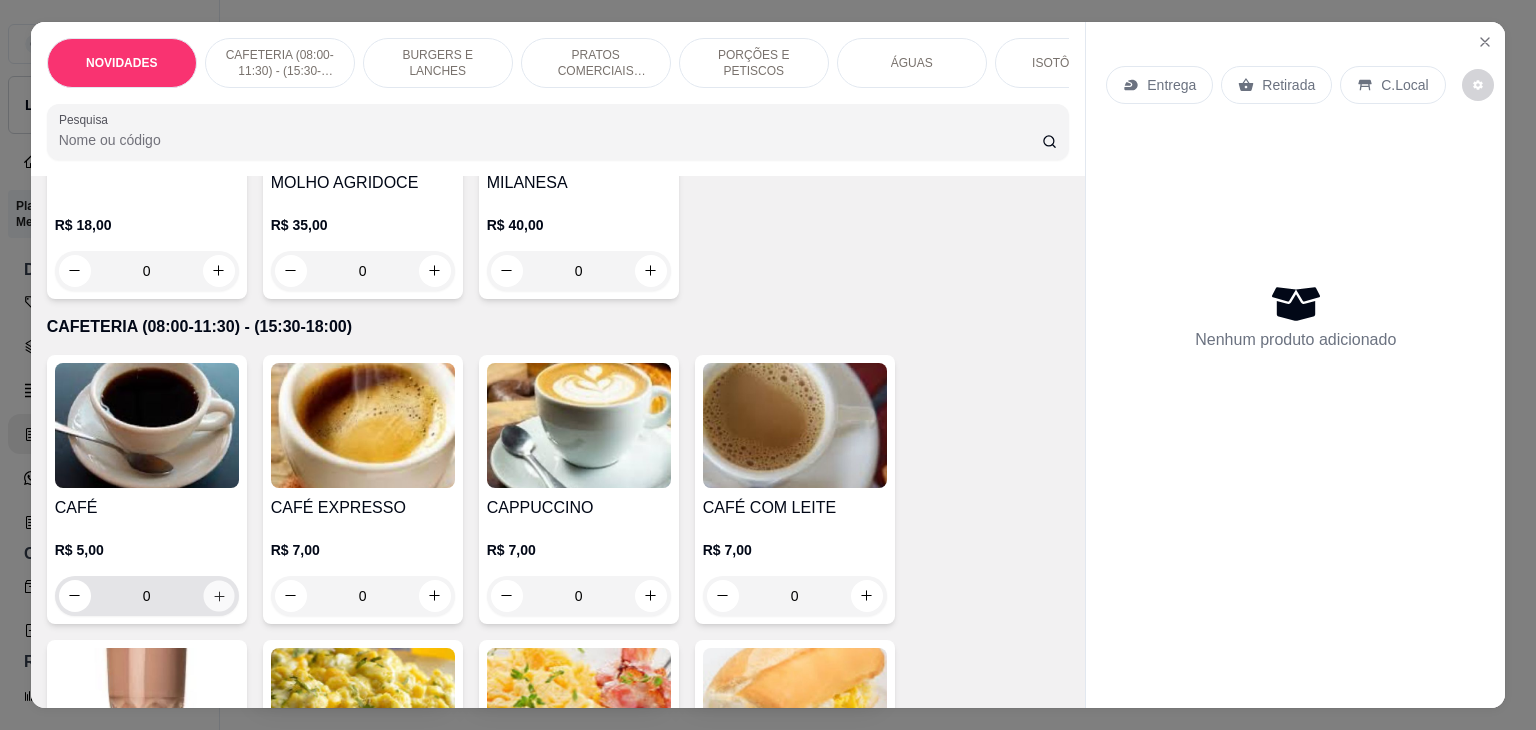 click at bounding box center [218, 595] 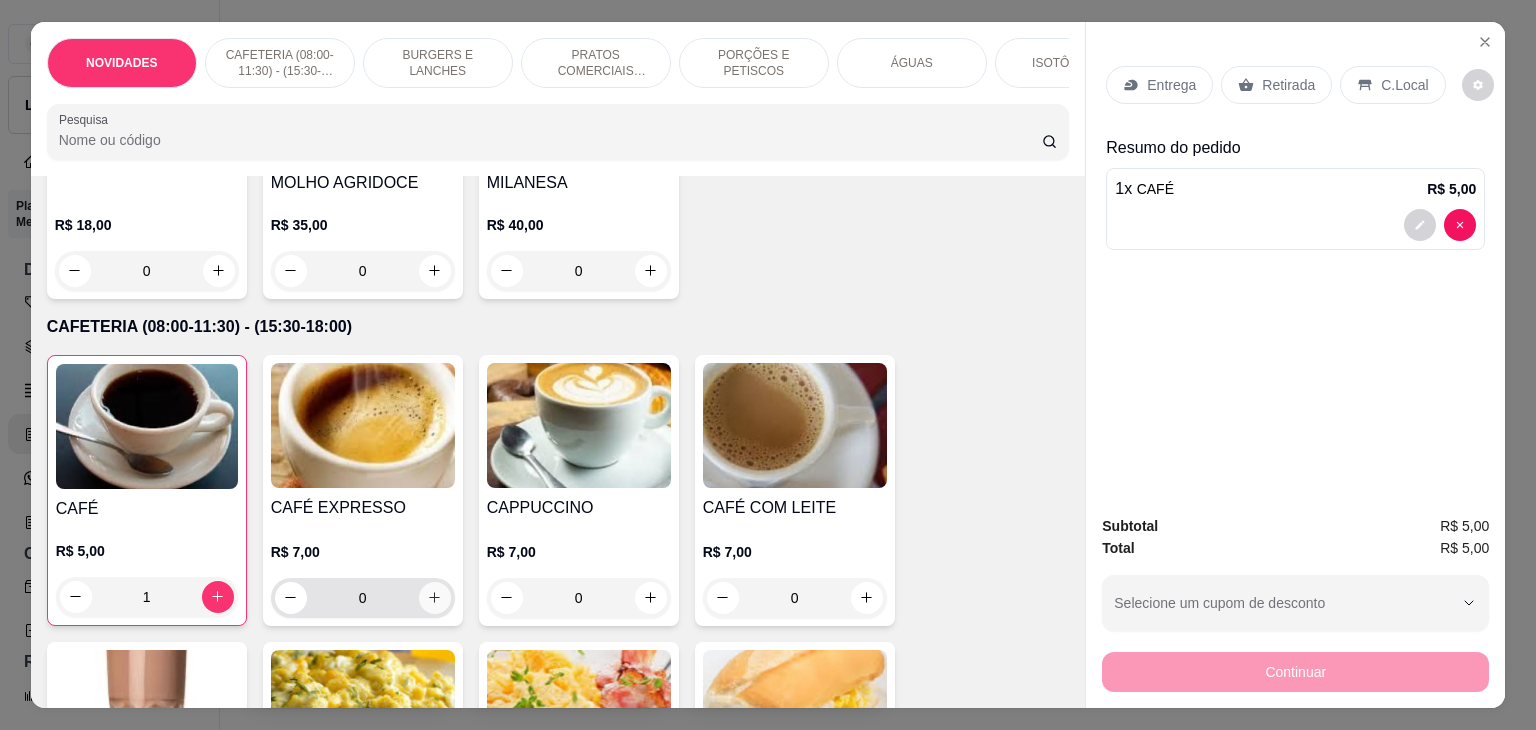 click at bounding box center (435, 598) 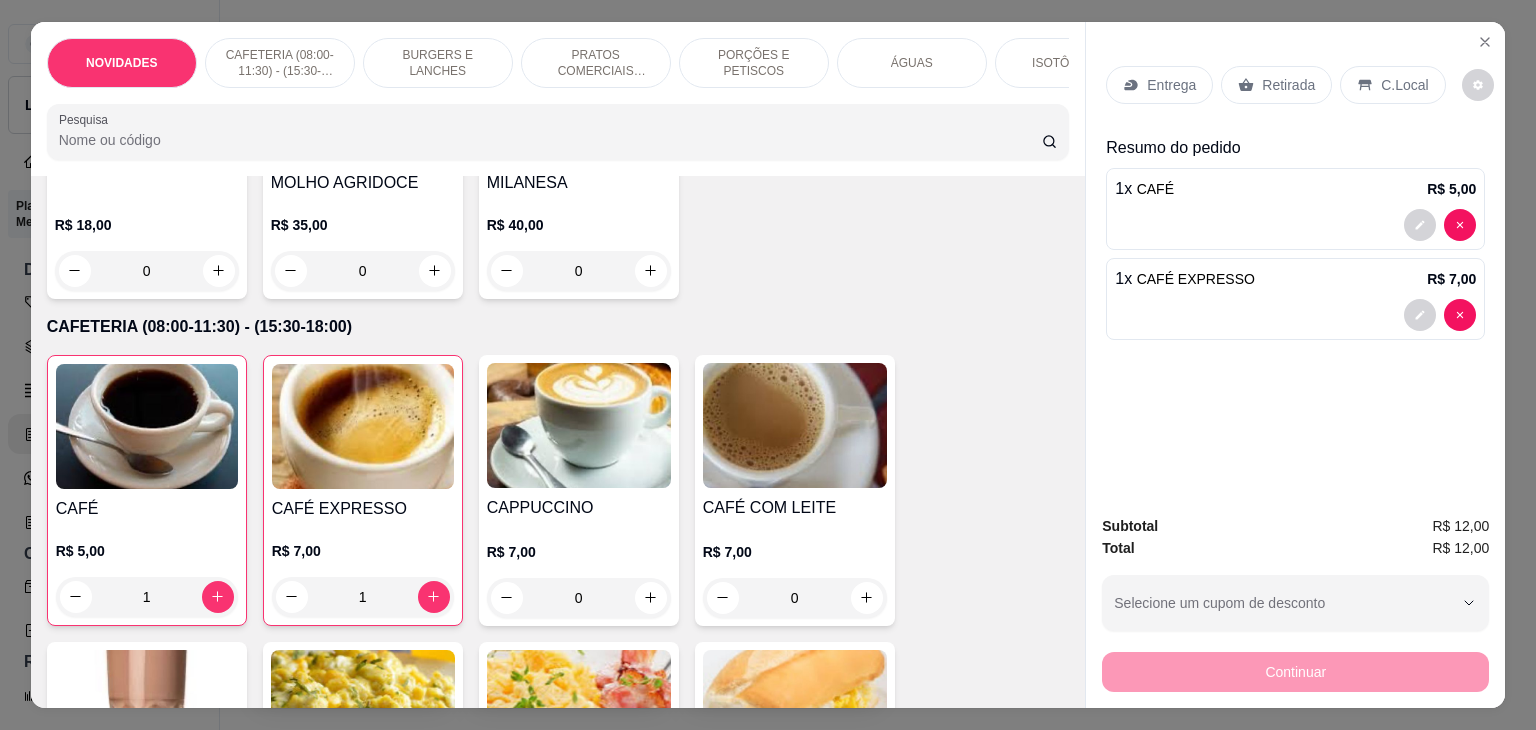 click on "C.Local" at bounding box center (1392, 85) 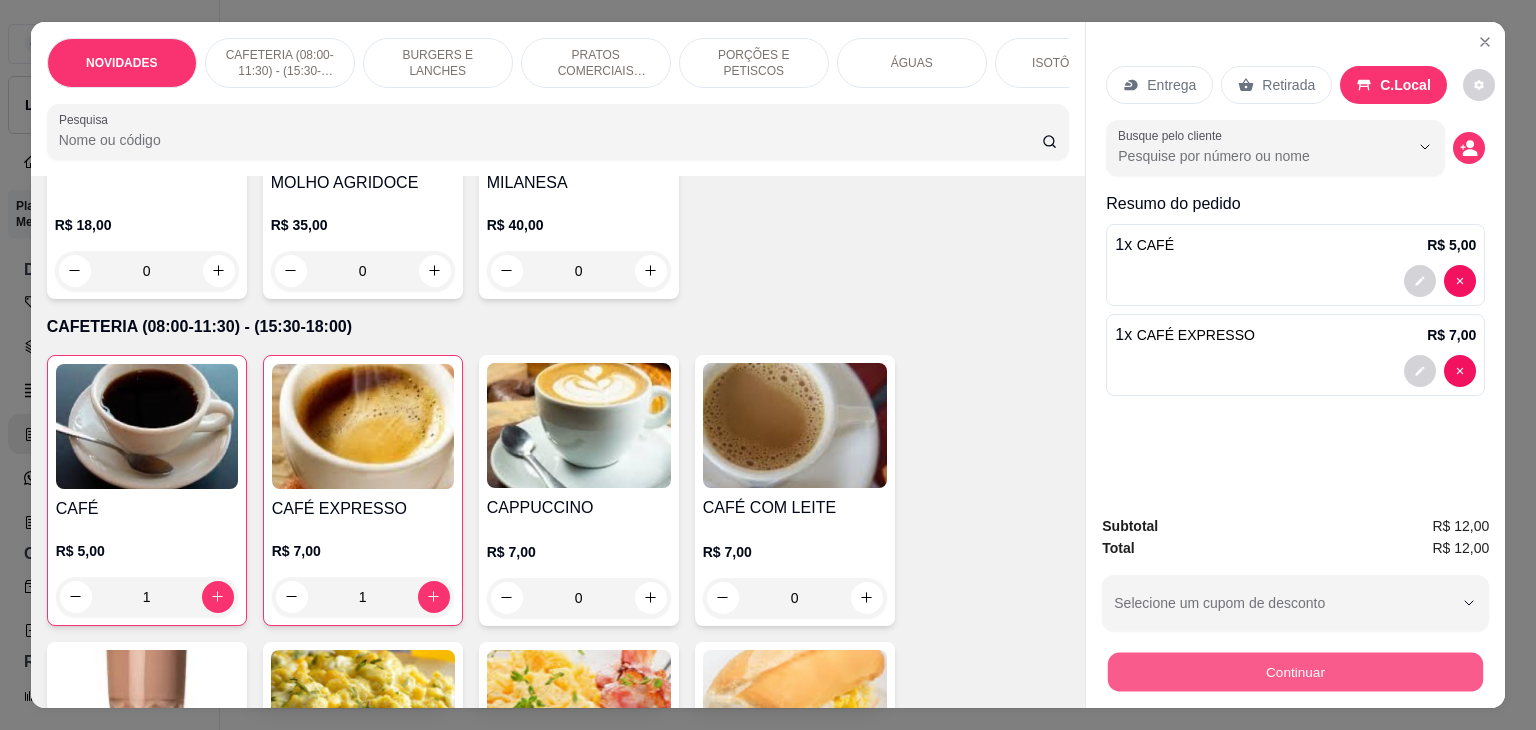click on "Continuar" at bounding box center [1295, 672] 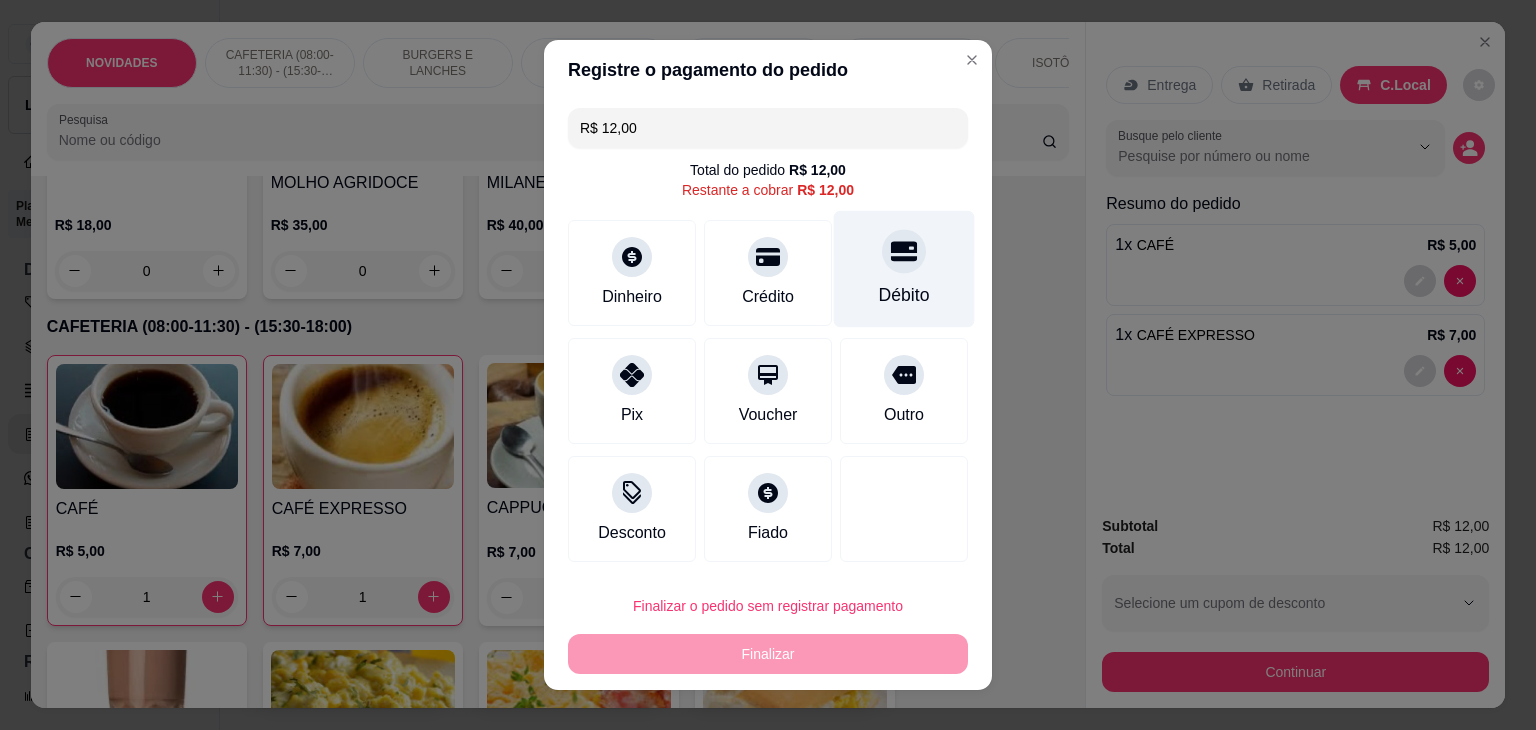 click at bounding box center [904, 251] 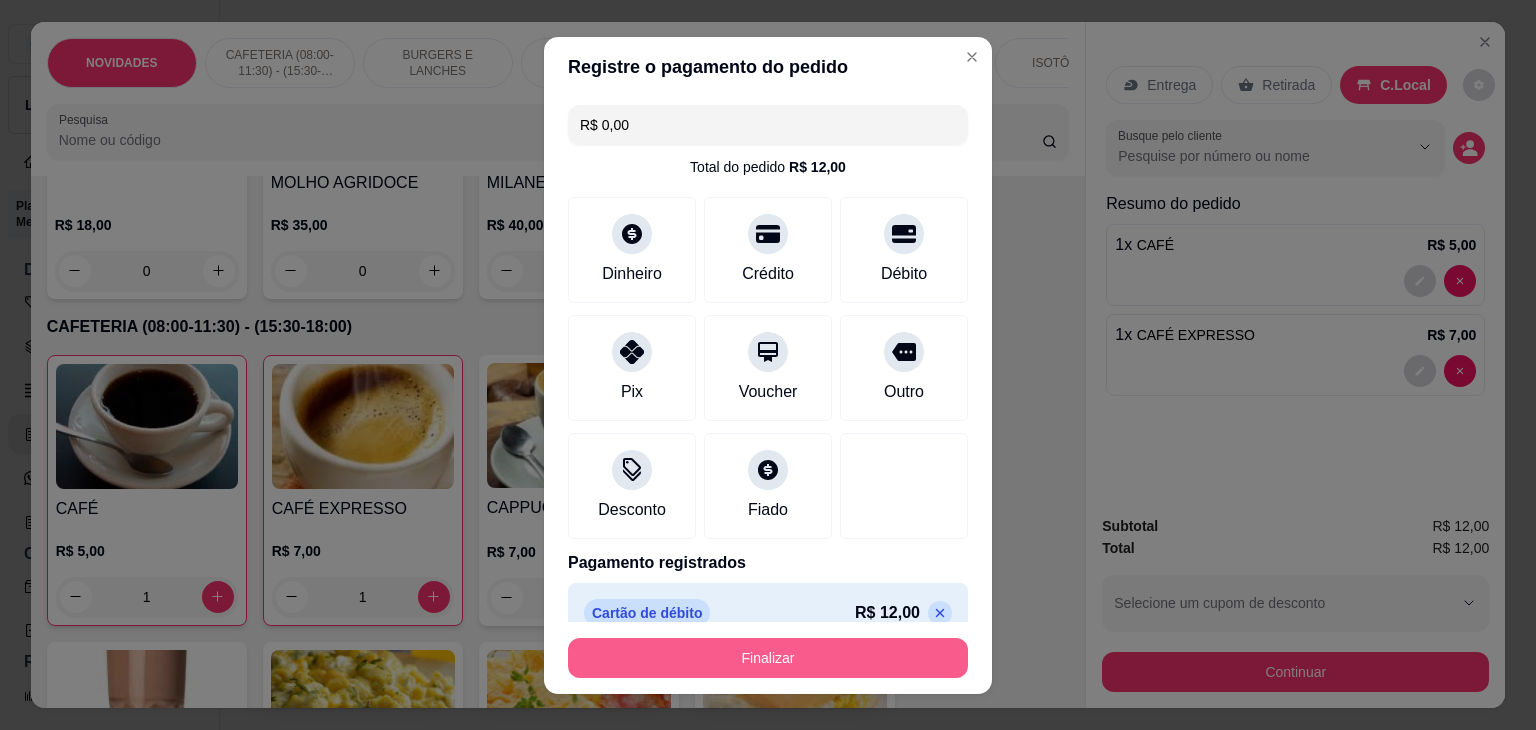 click on "Finalizar" at bounding box center [768, 658] 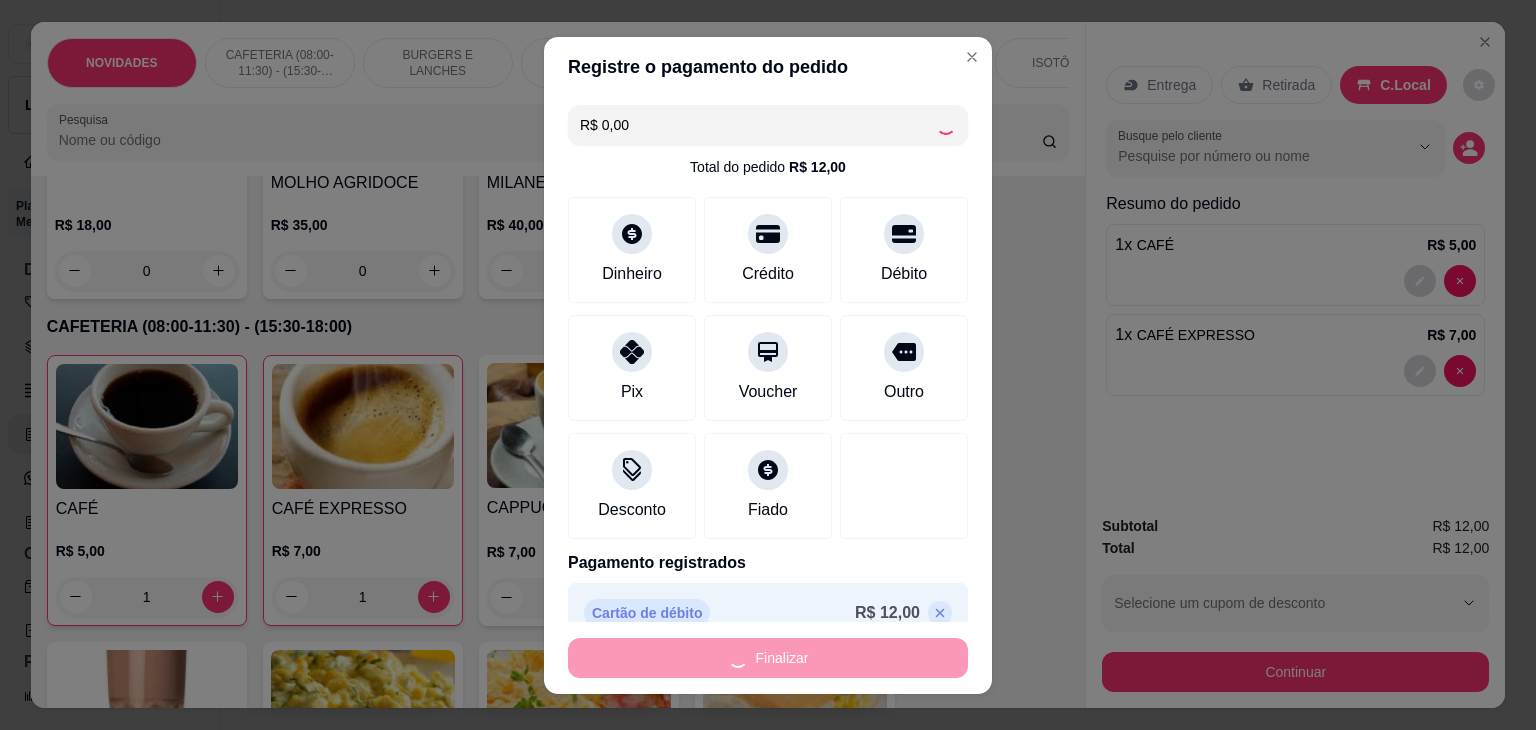 type on "0" 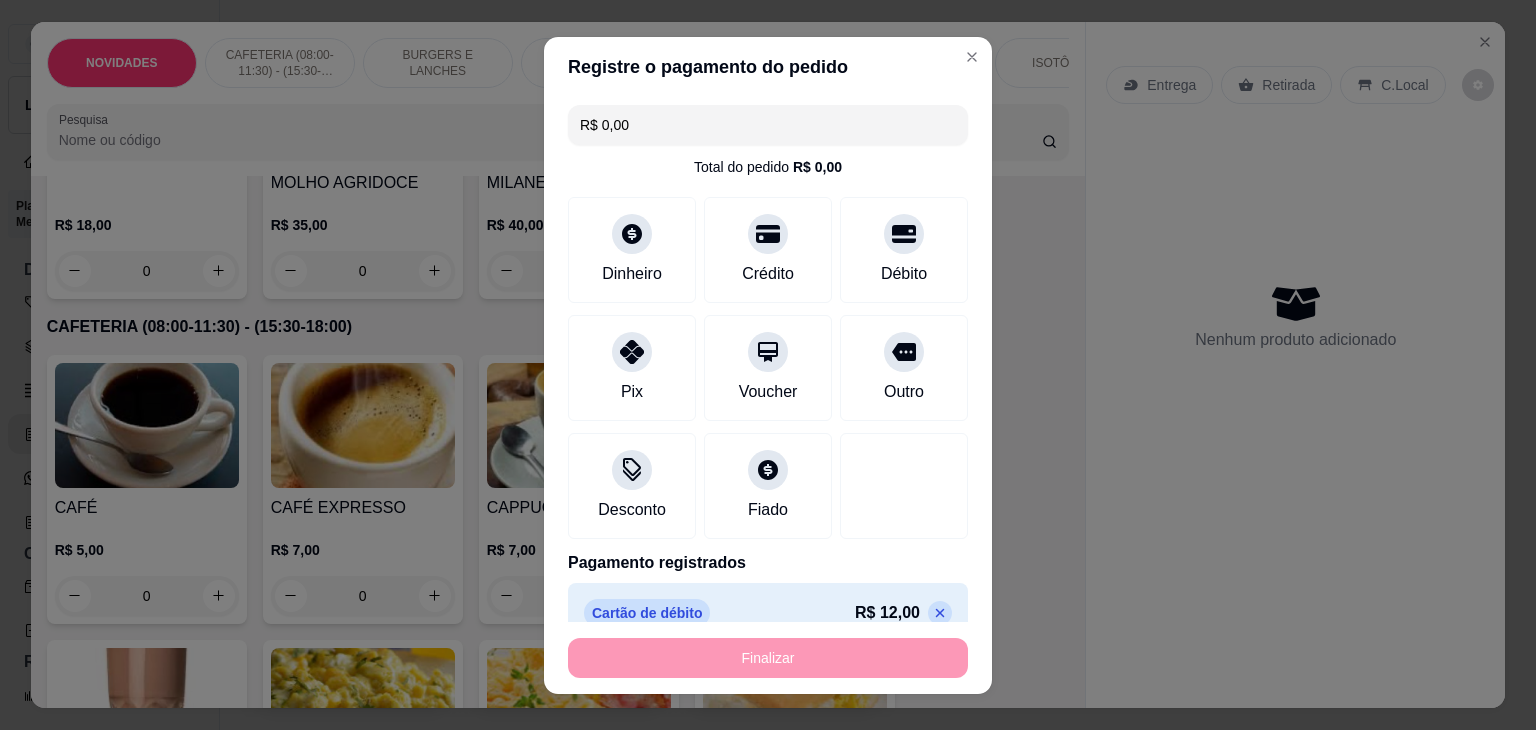 type on "-R$ 12,00" 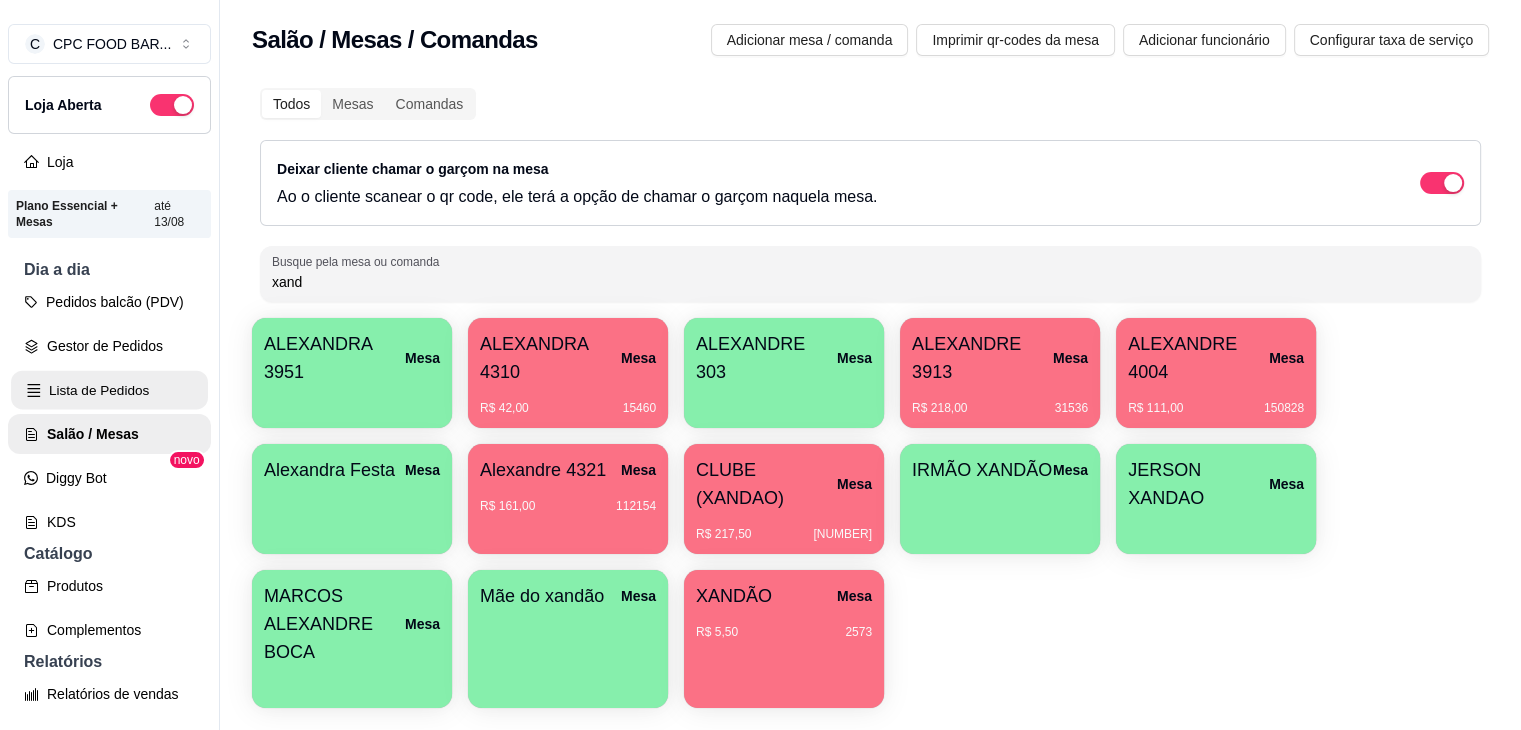 click on "Lista de Pedidos" at bounding box center (109, 390) 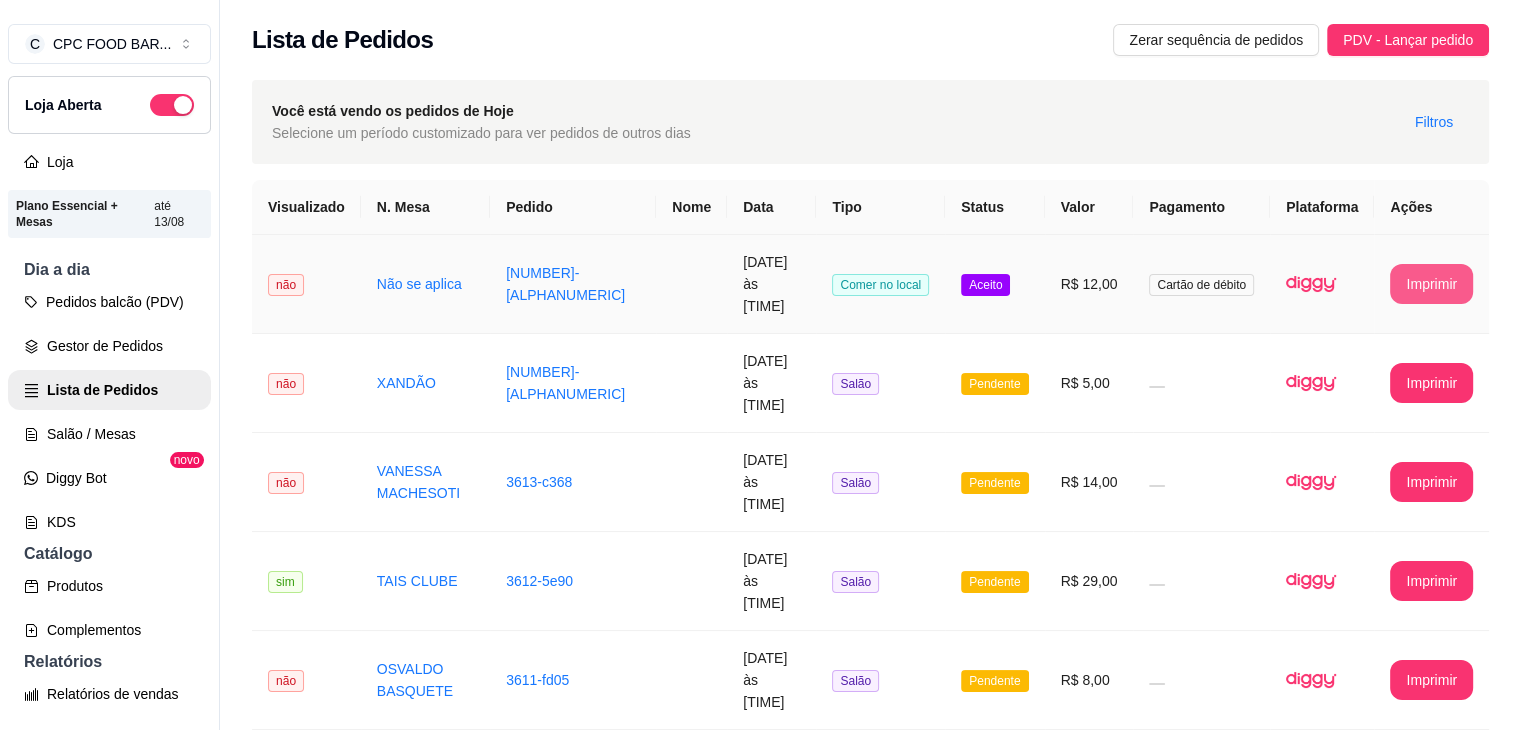 click on "Imprimir" at bounding box center (1431, 284) 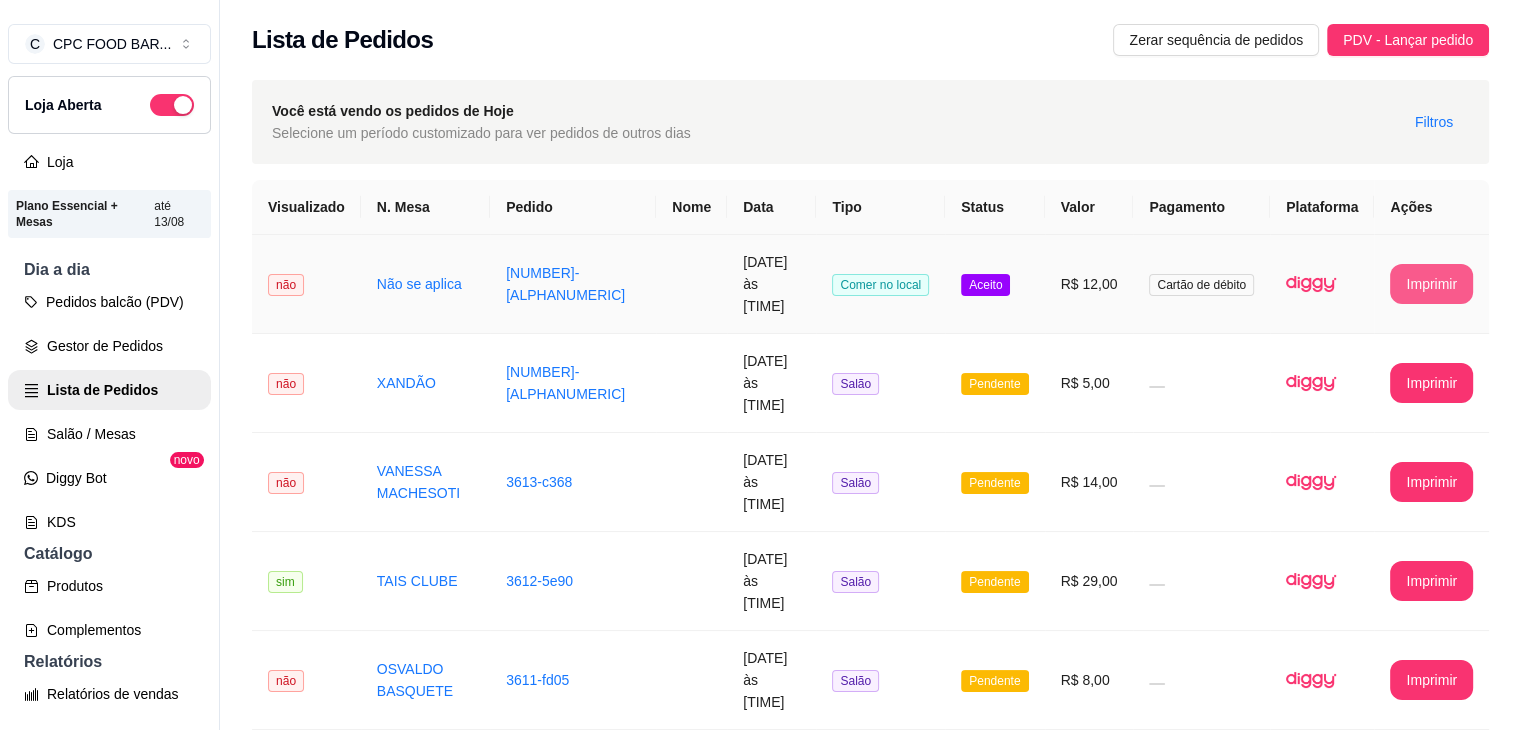 scroll, scrollTop: 0, scrollLeft: 0, axis: both 